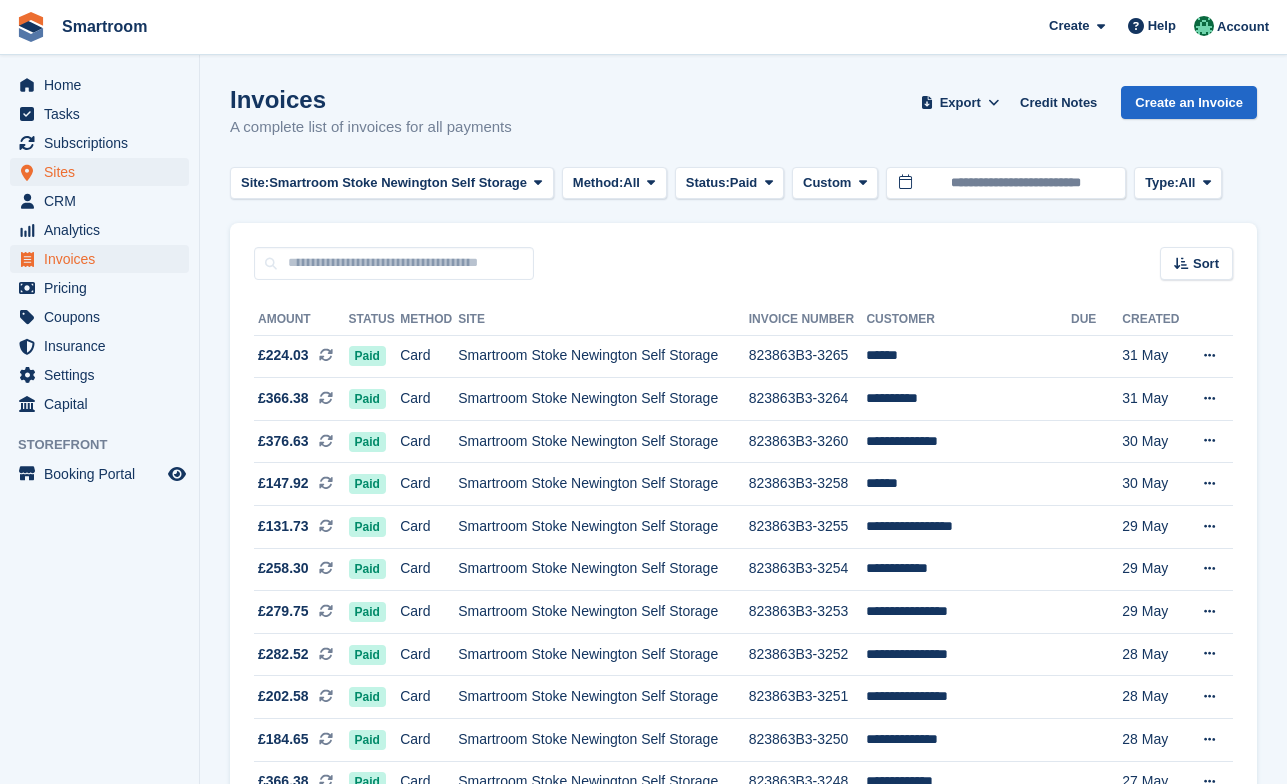 scroll, scrollTop: 0, scrollLeft: 0, axis: both 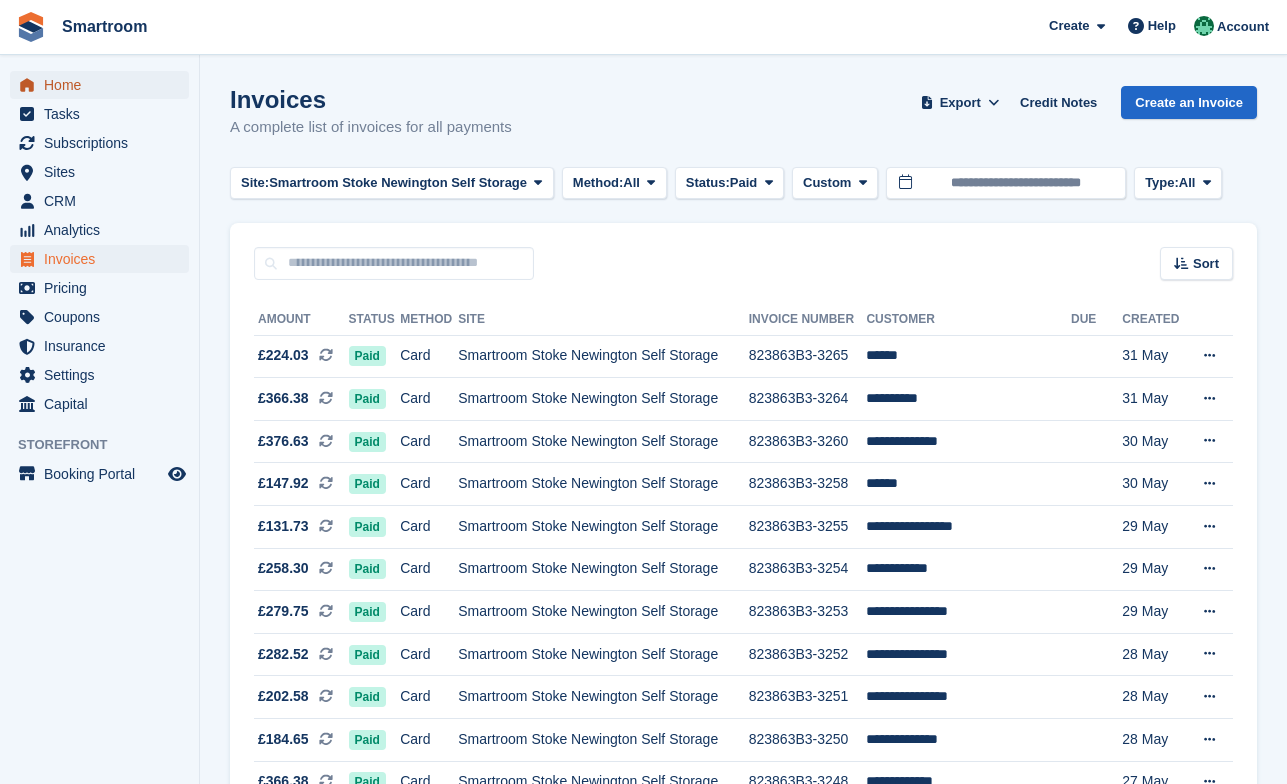 click on "Home" at bounding box center (104, 85) 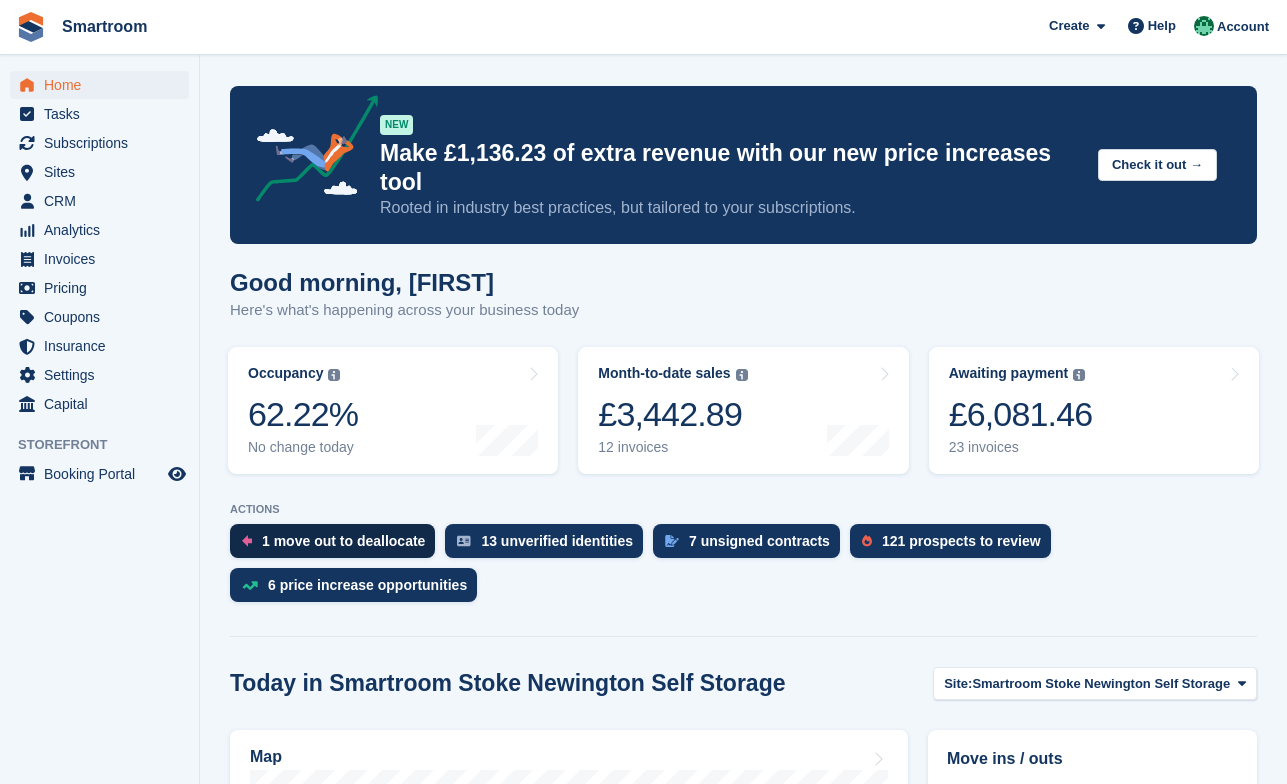 scroll, scrollTop: 0, scrollLeft: 0, axis: both 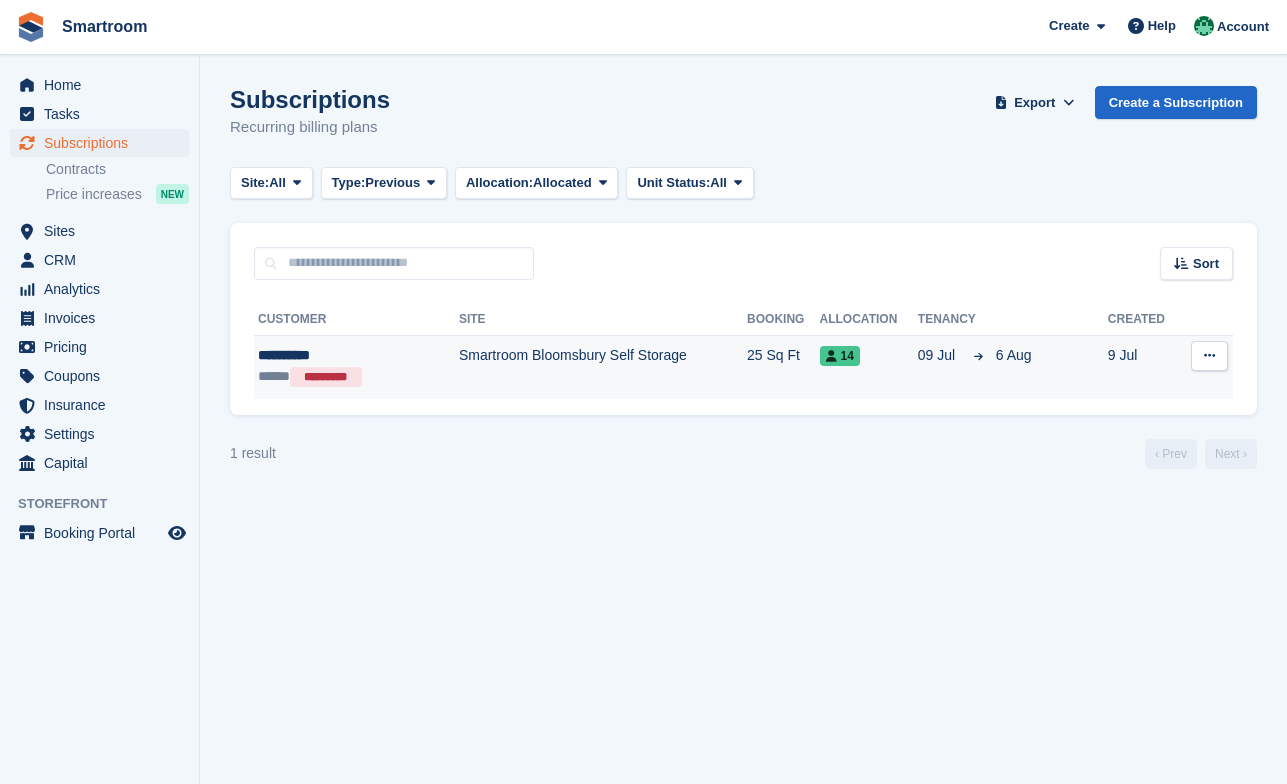 click at bounding box center (1209, 355) 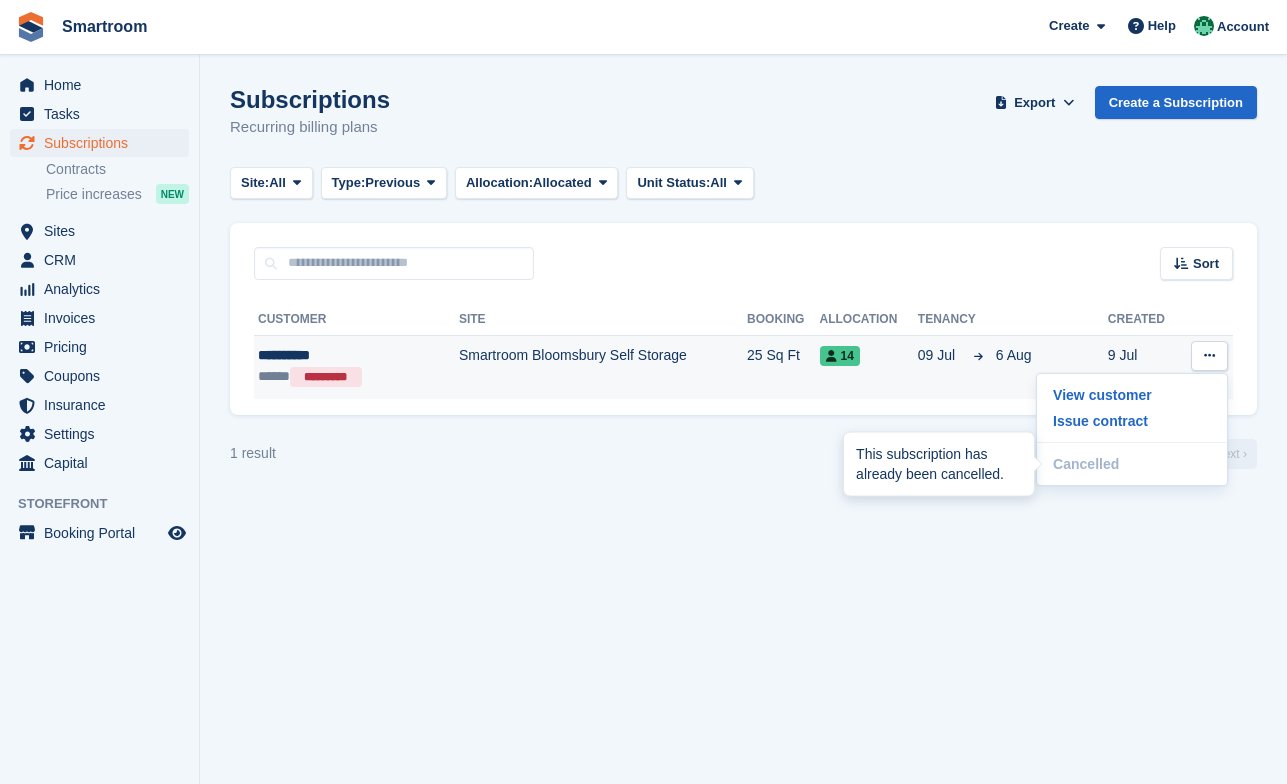 click on "This subscription has already been cancelled." at bounding box center [939, 464] 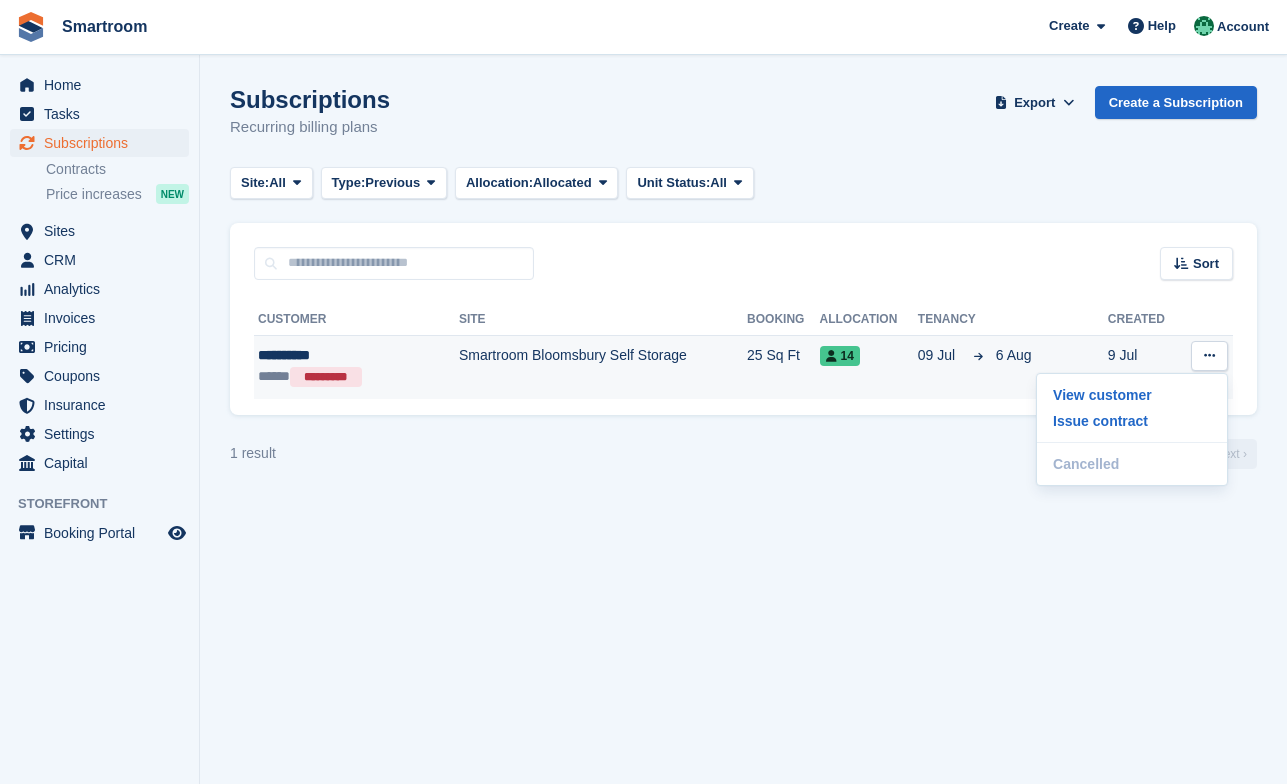 click on "Smartroom Bloomsbury Self Storage" at bounding box center (603, 367) 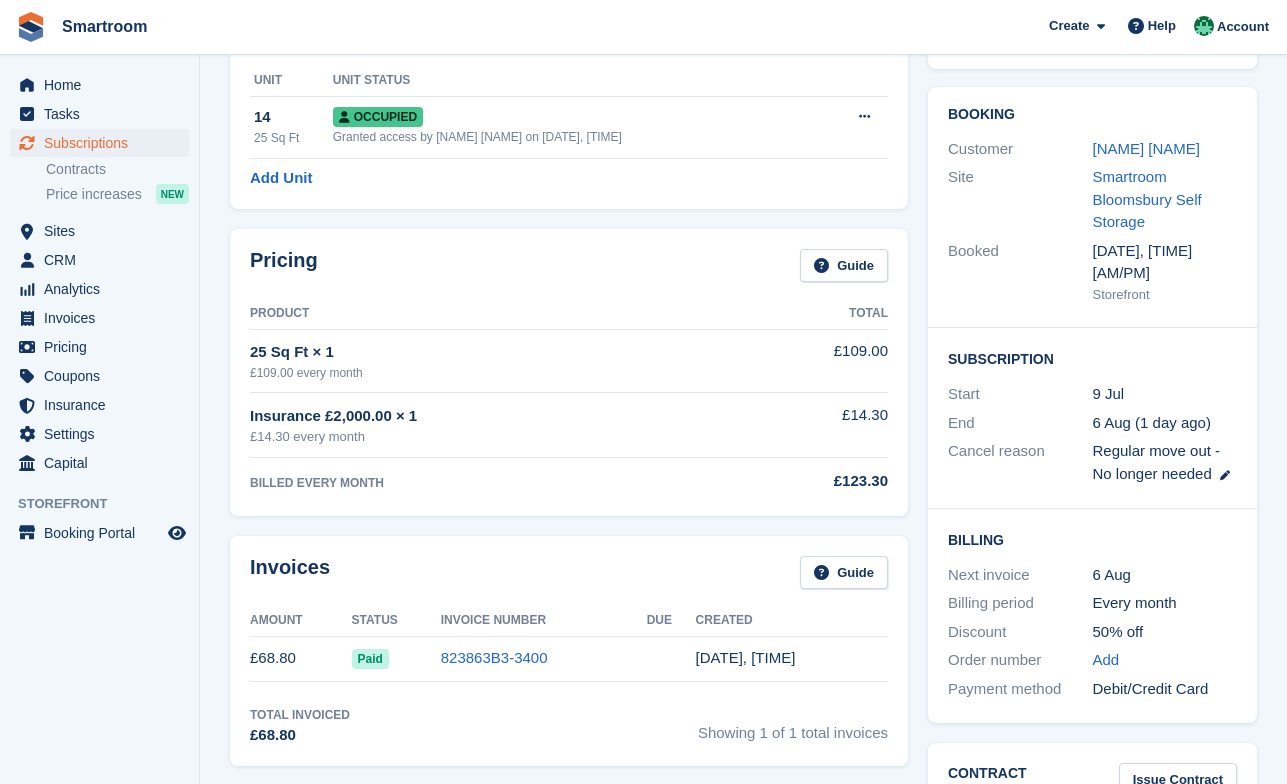 scroll, scrollTop: 0, scrollLeft: 0, axis: both 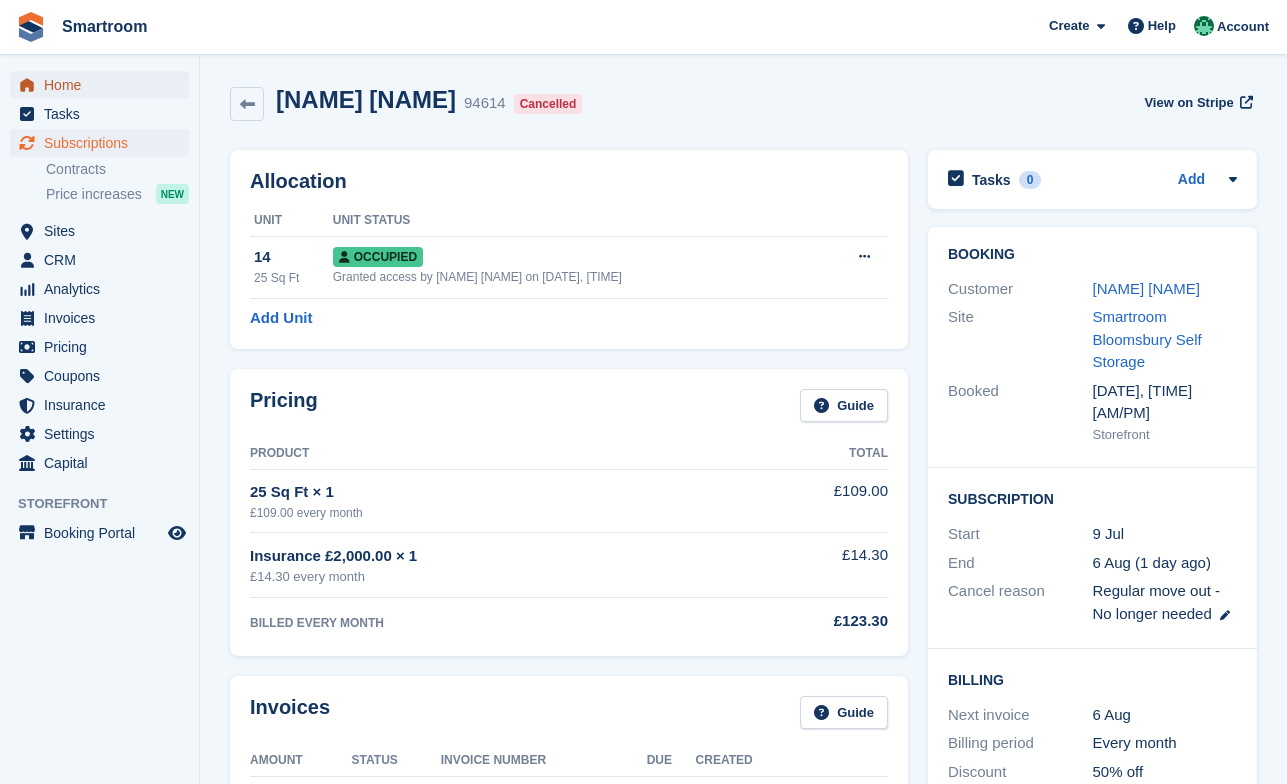 click on "Home" at bounding box center [104, 85] 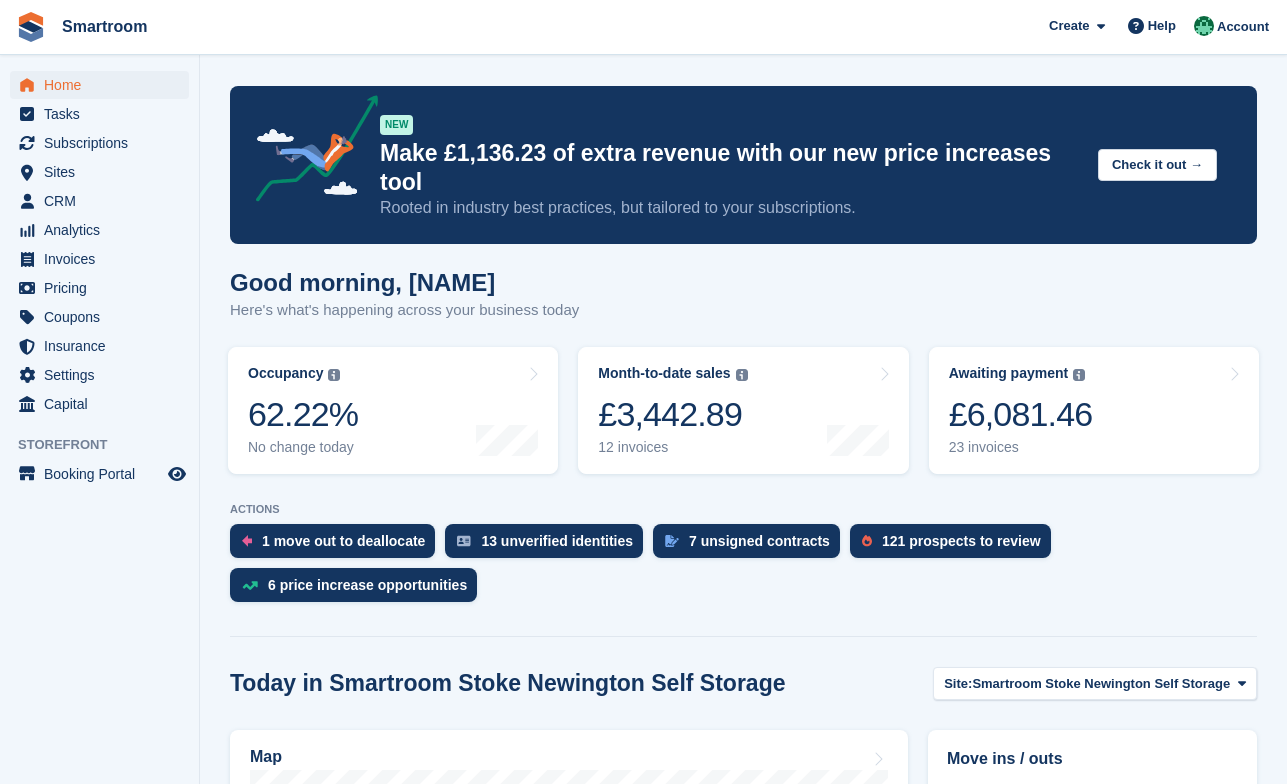 scroll, scrollTop: 137, scrollLeft: 0, axis: vertical 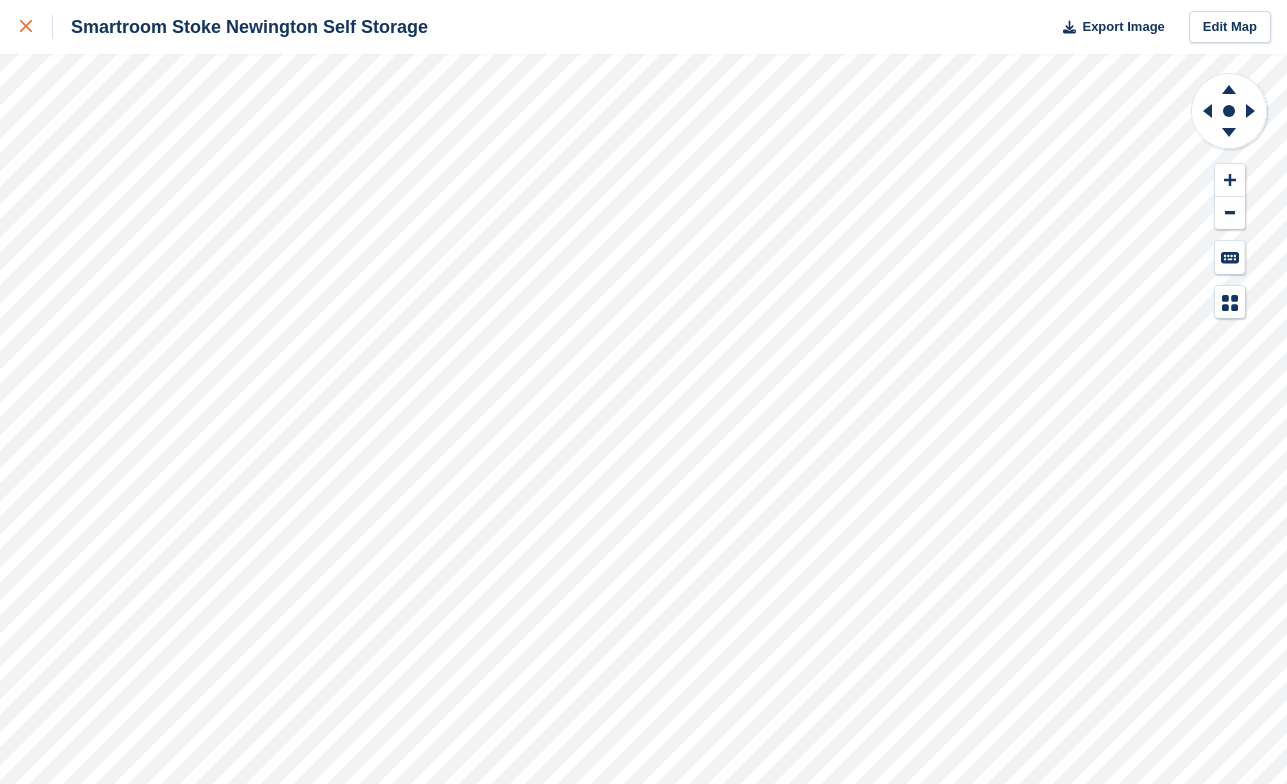 click 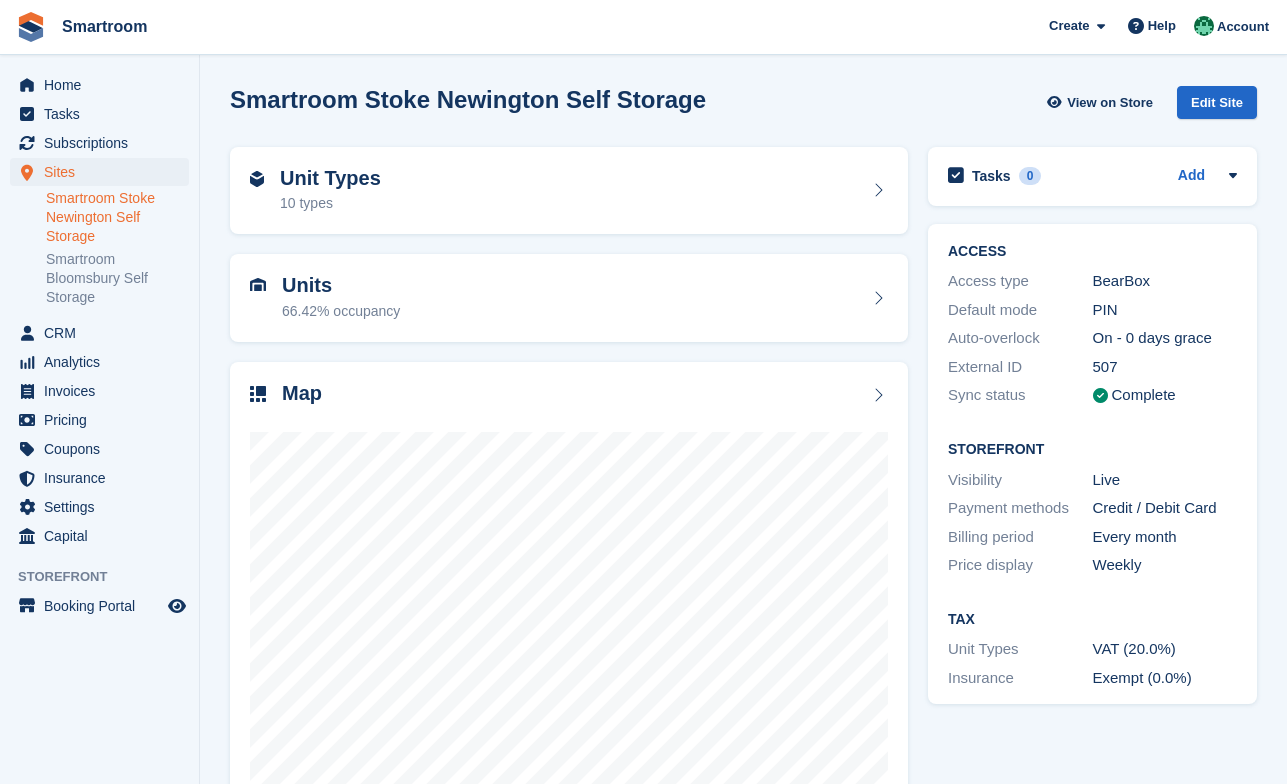 scroll, scrollTop: 0, scrollLeft: 0, axis: both 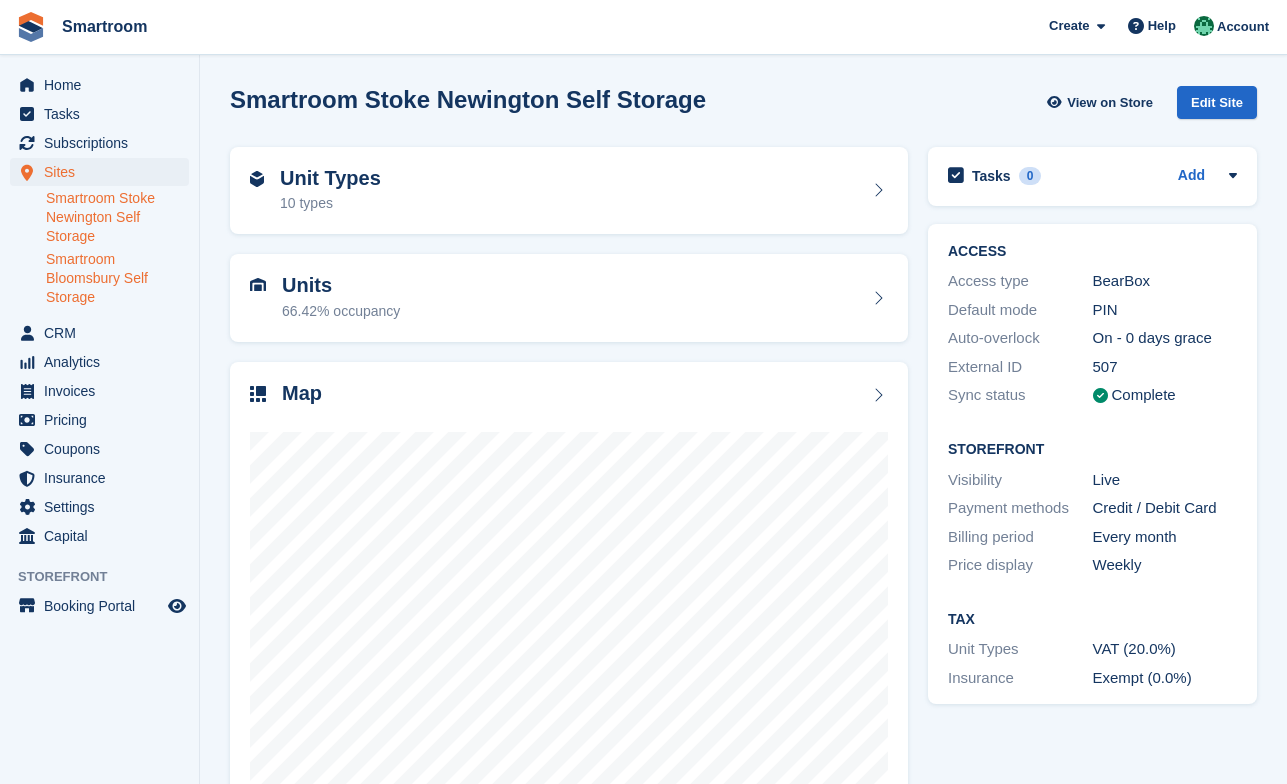 click on "Smartroom Bloomsbury Self Storage" at bounding box center (117, 278) 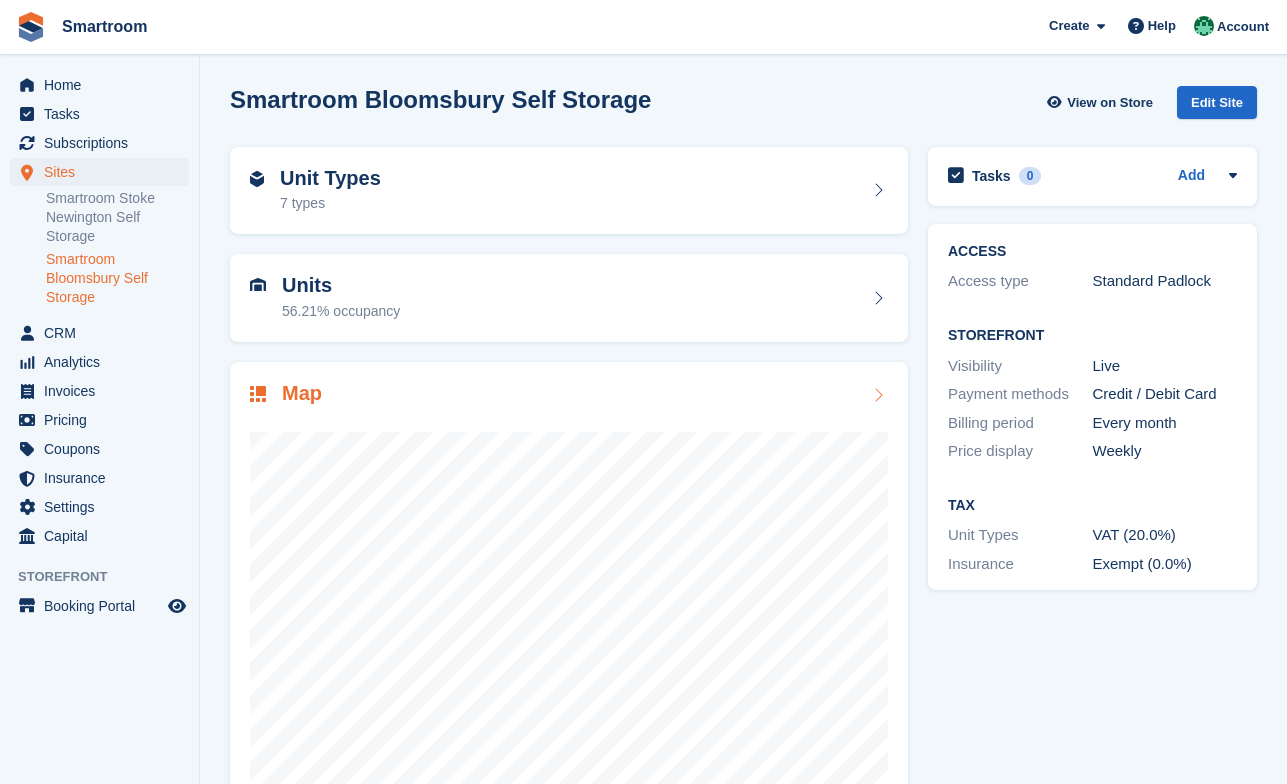 scroll, scrollTop: 69, scrollLeft: 0, axis: vertical 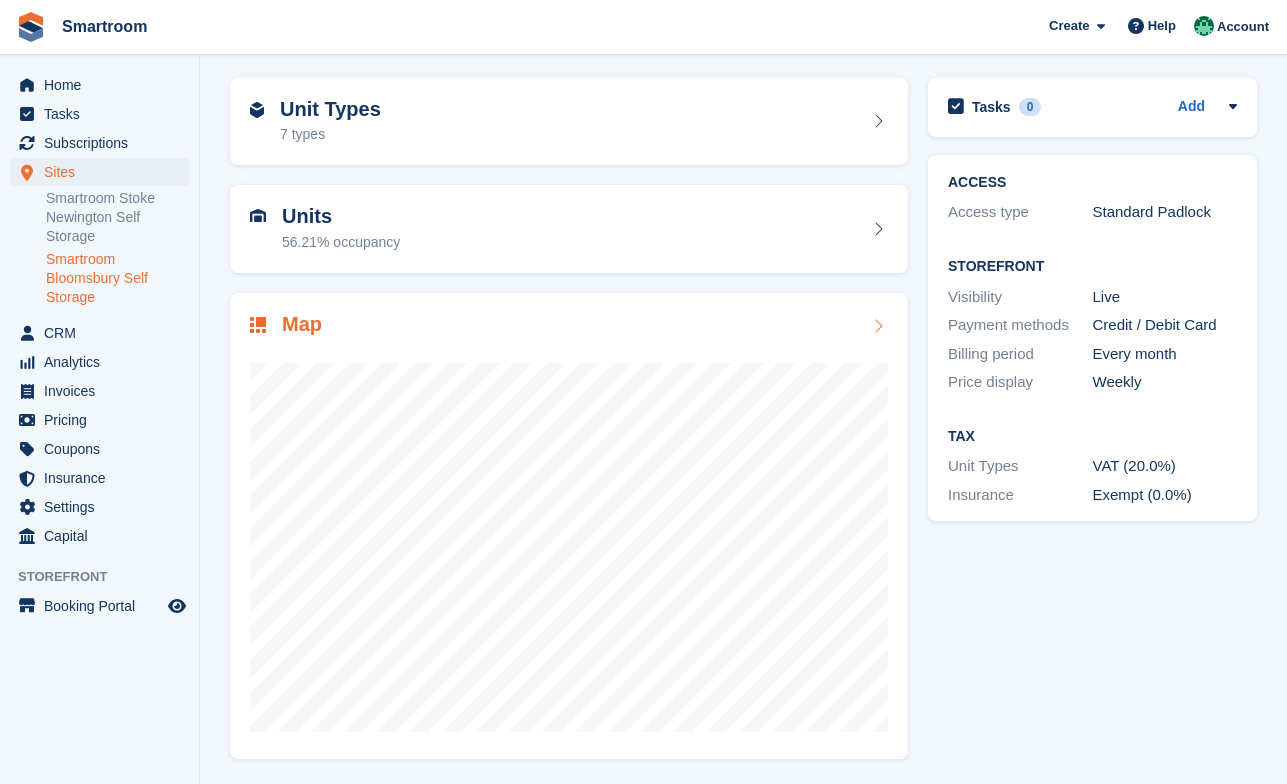 click at bounding box center [569, 539] 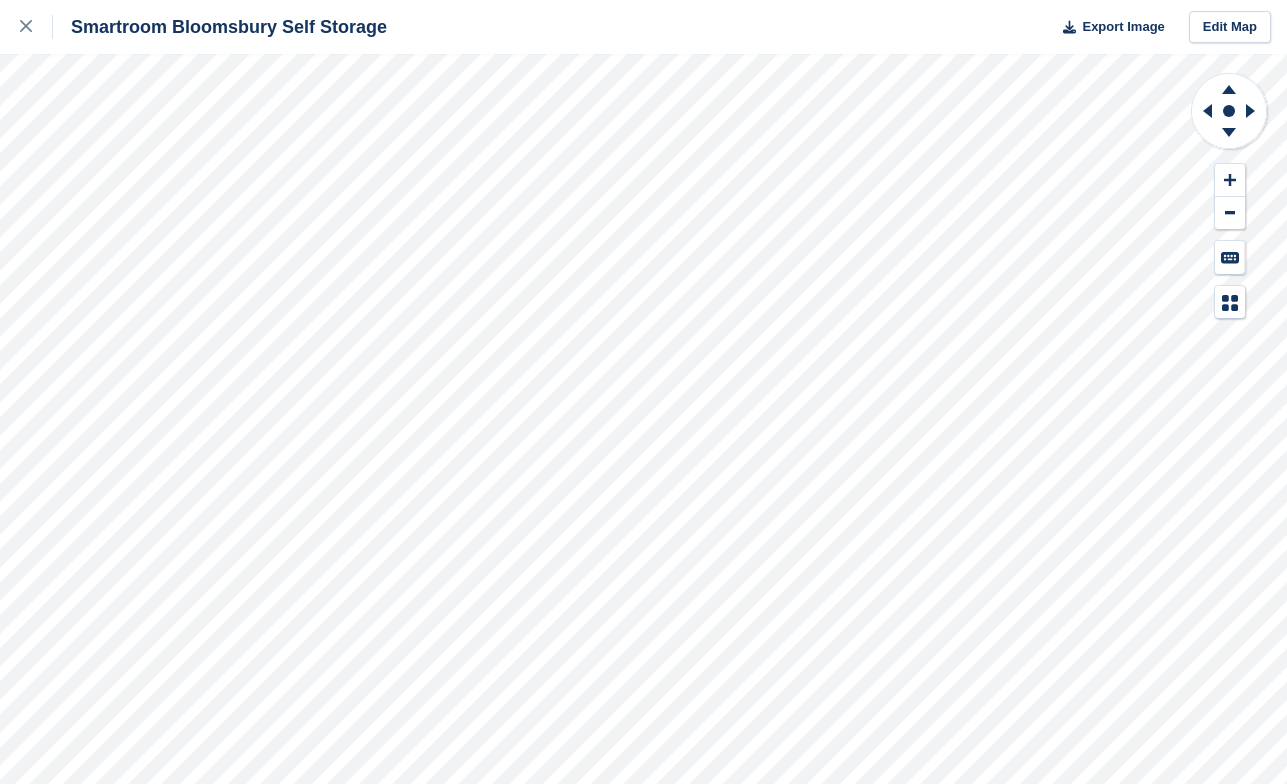 scroll, scrollTop: 0, scrollLeft: 0, axis: both 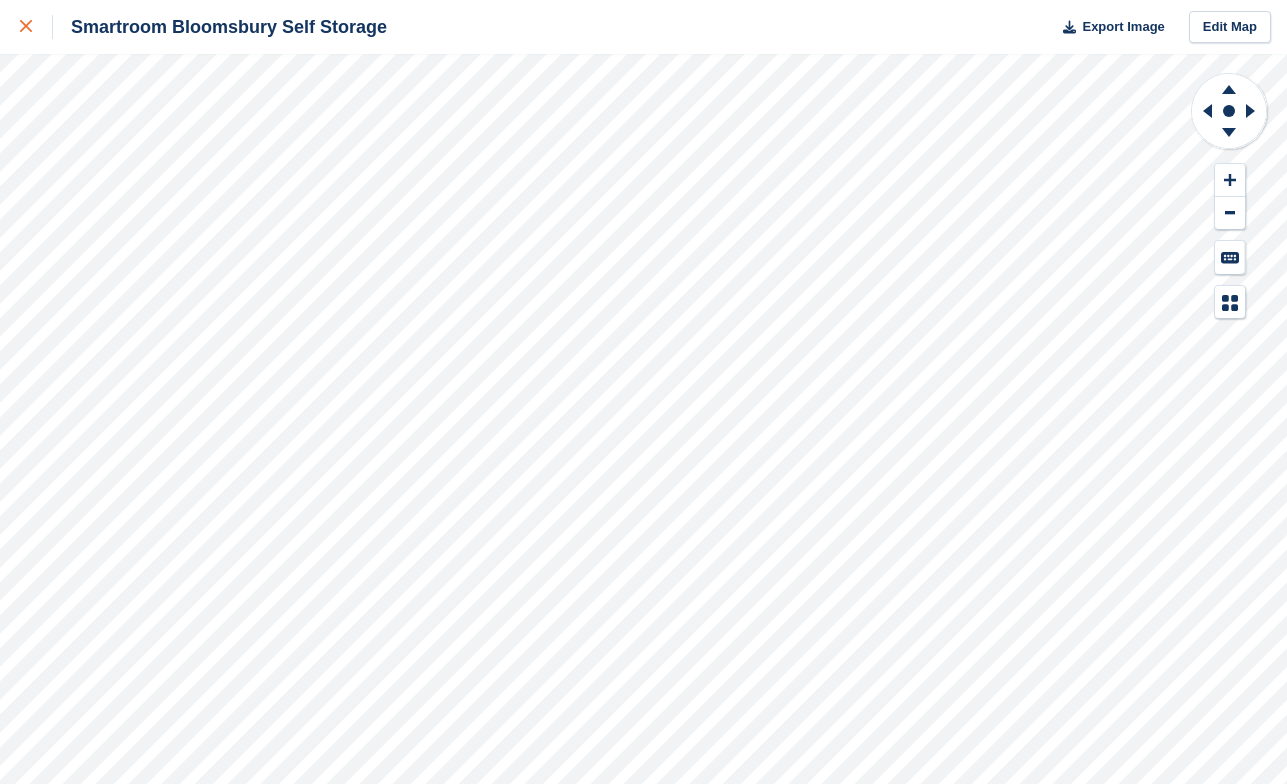 click at bounding box center [36, 27] 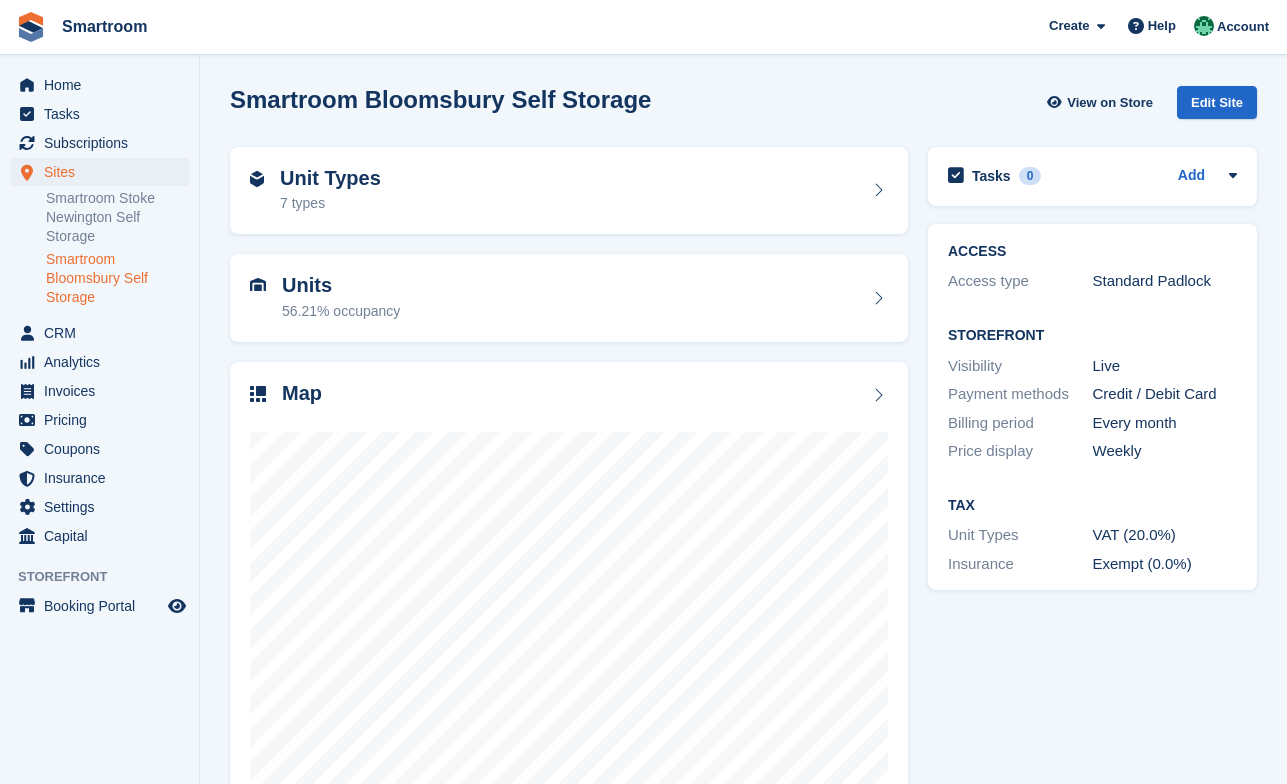 scroll, scrollTop: 0, scrollLeft: 0, axis: both 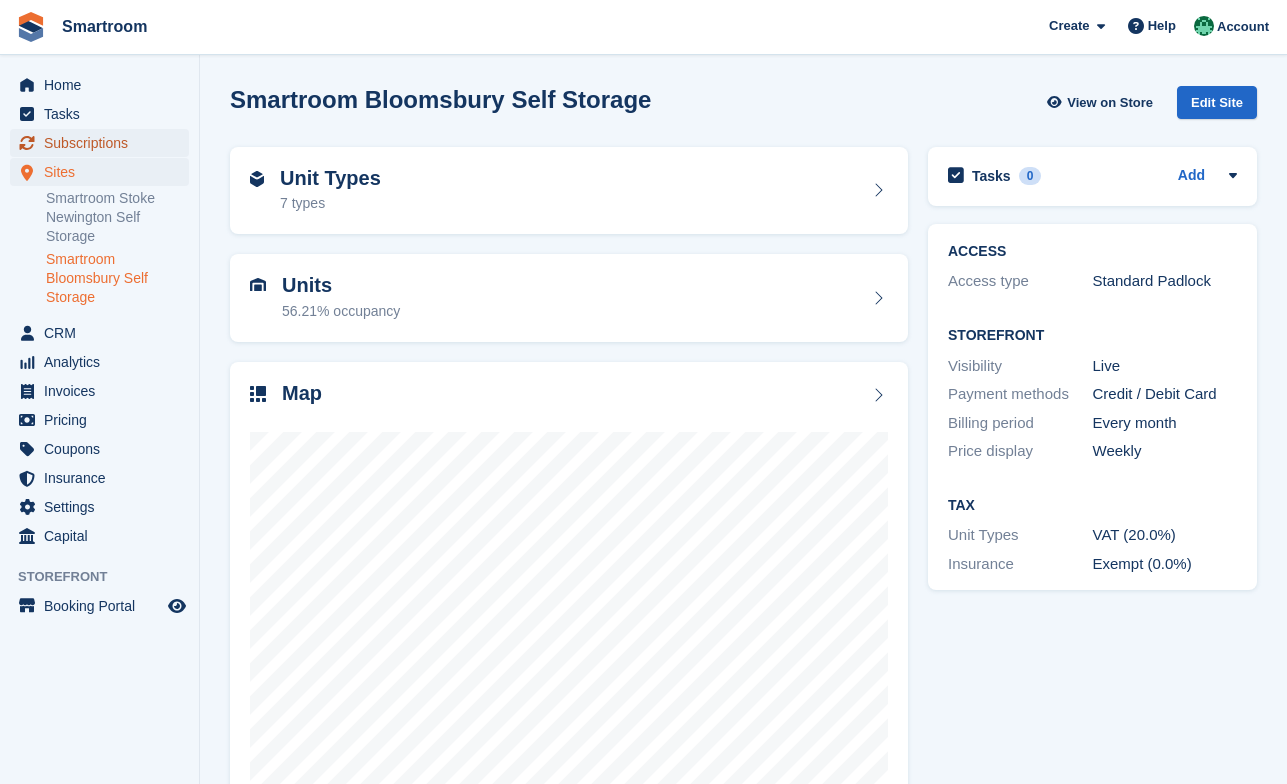 click on "Subscriptions" at bounding box center (104, 143) 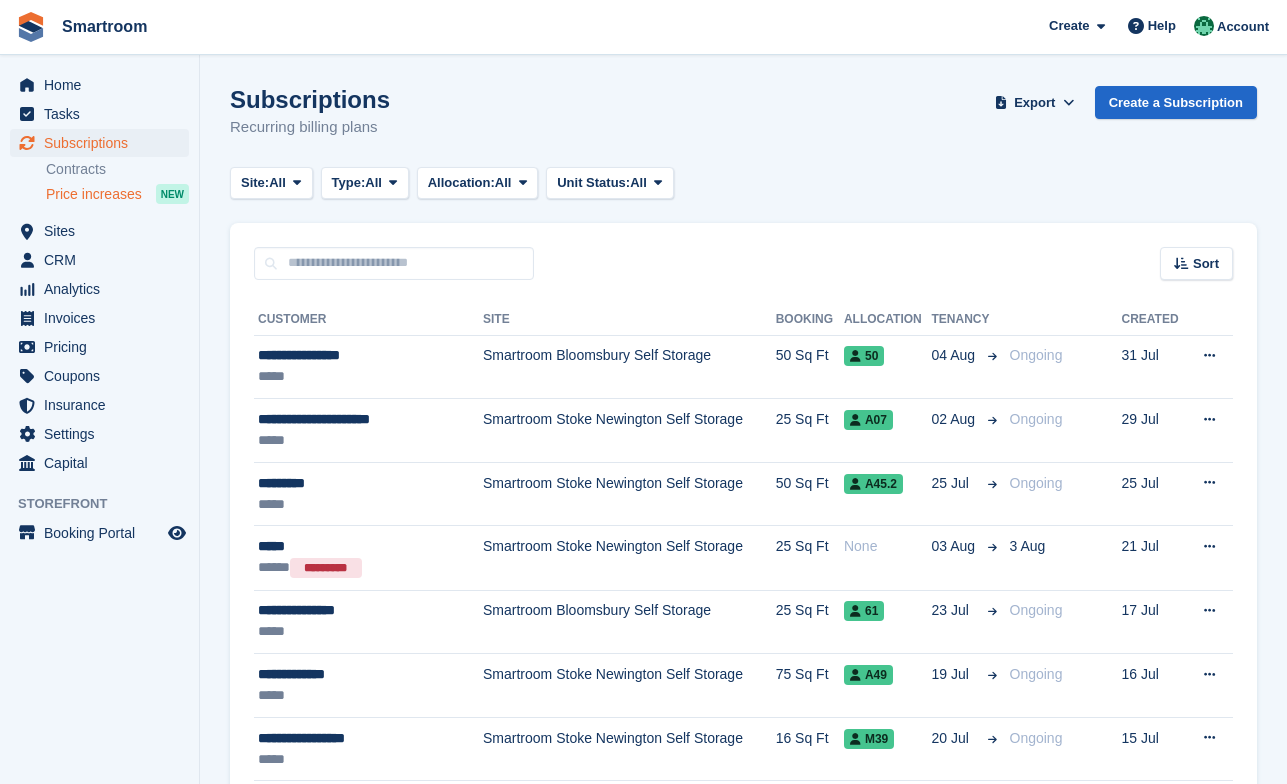 scroll, scrollTop: 0, scrollLeft: 0, axis: both 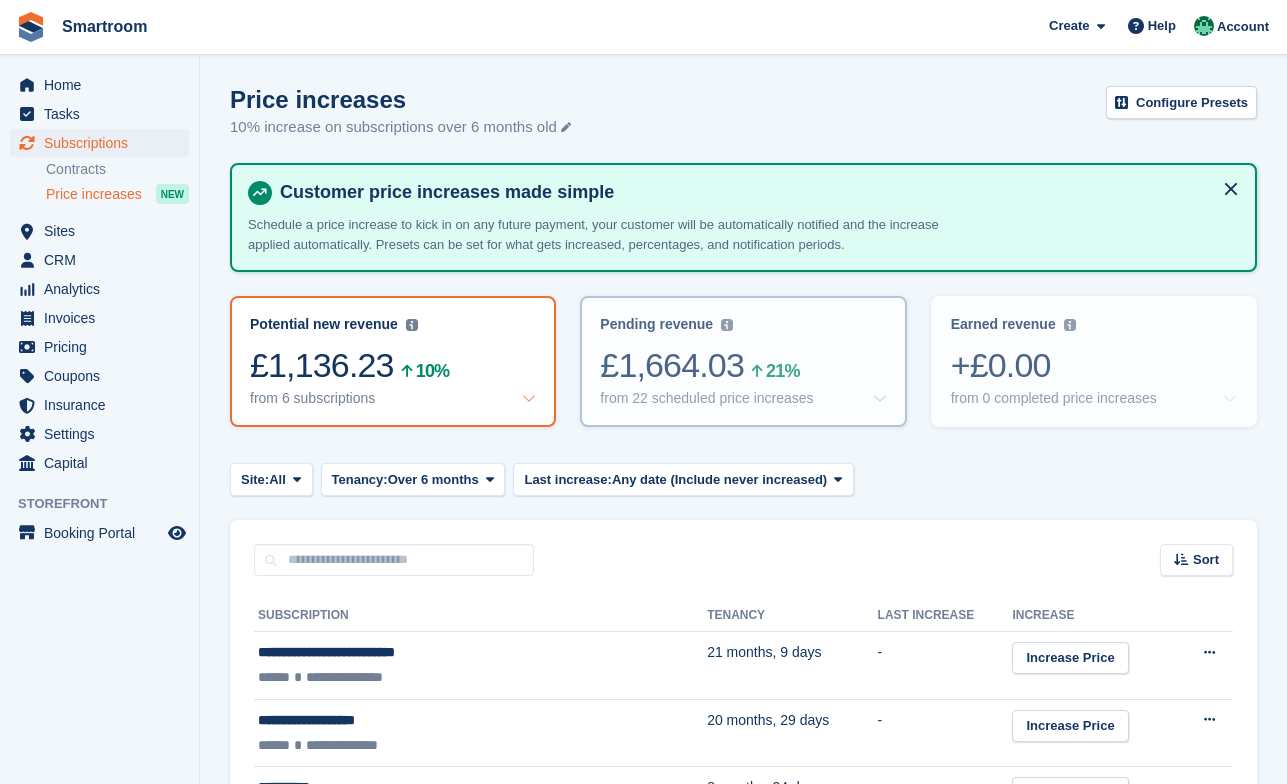 click on "£1,664.03
21%" at bounding box center [743, 365] 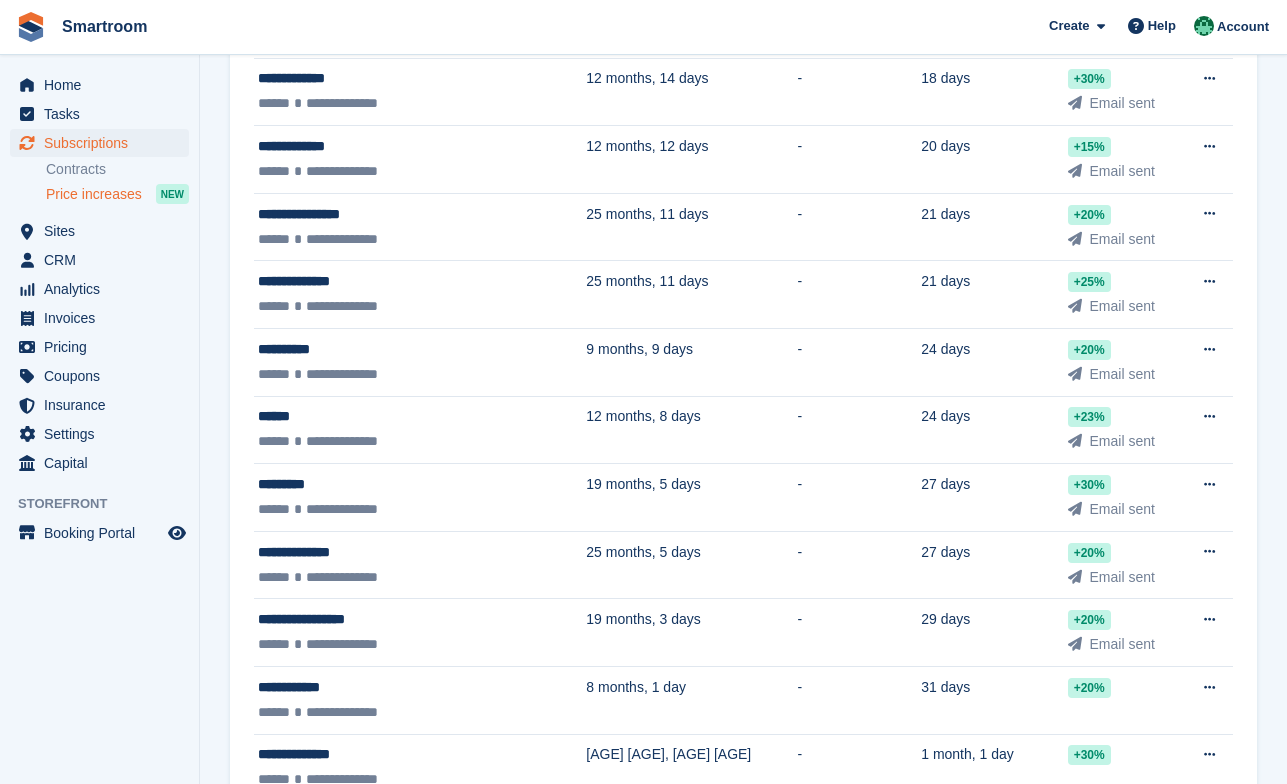 scroll, scrollTop: 840, scrollLeft: 0, axis: vertical 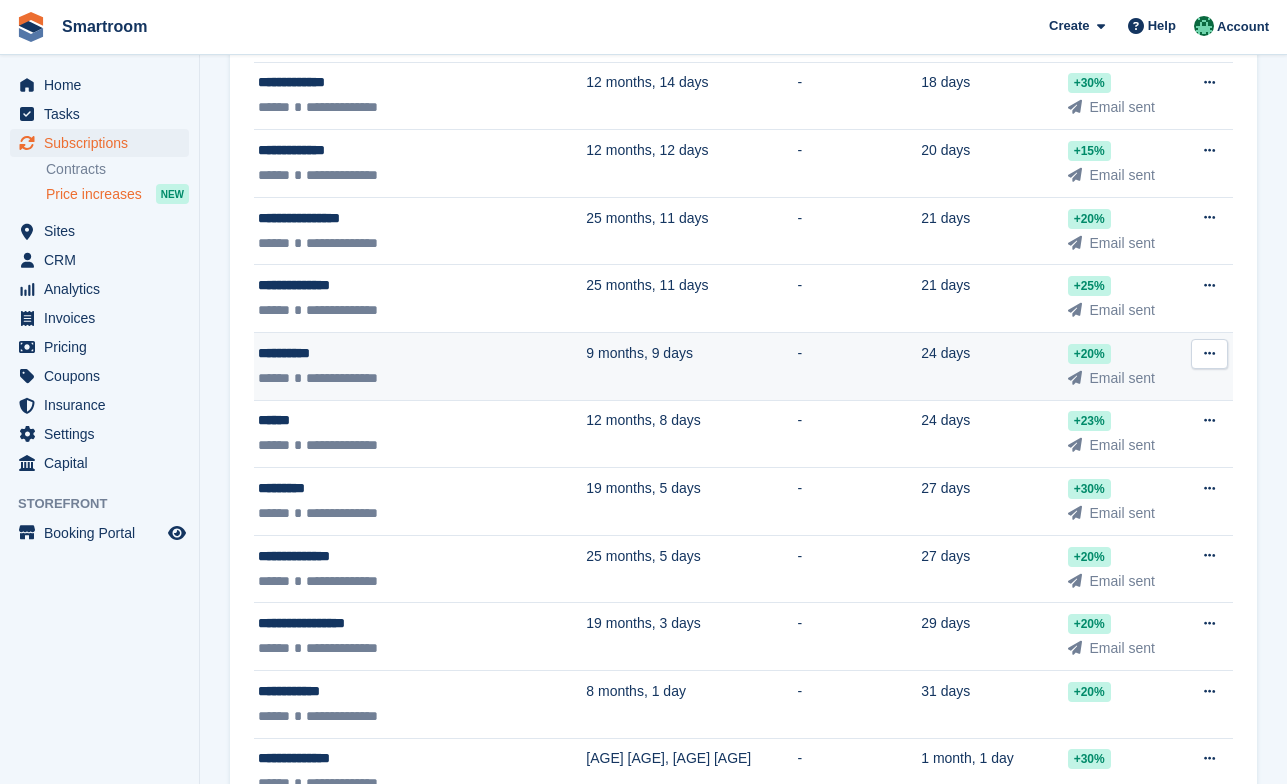 click on "9 months, 9 days" at bounding box center [691, 366] 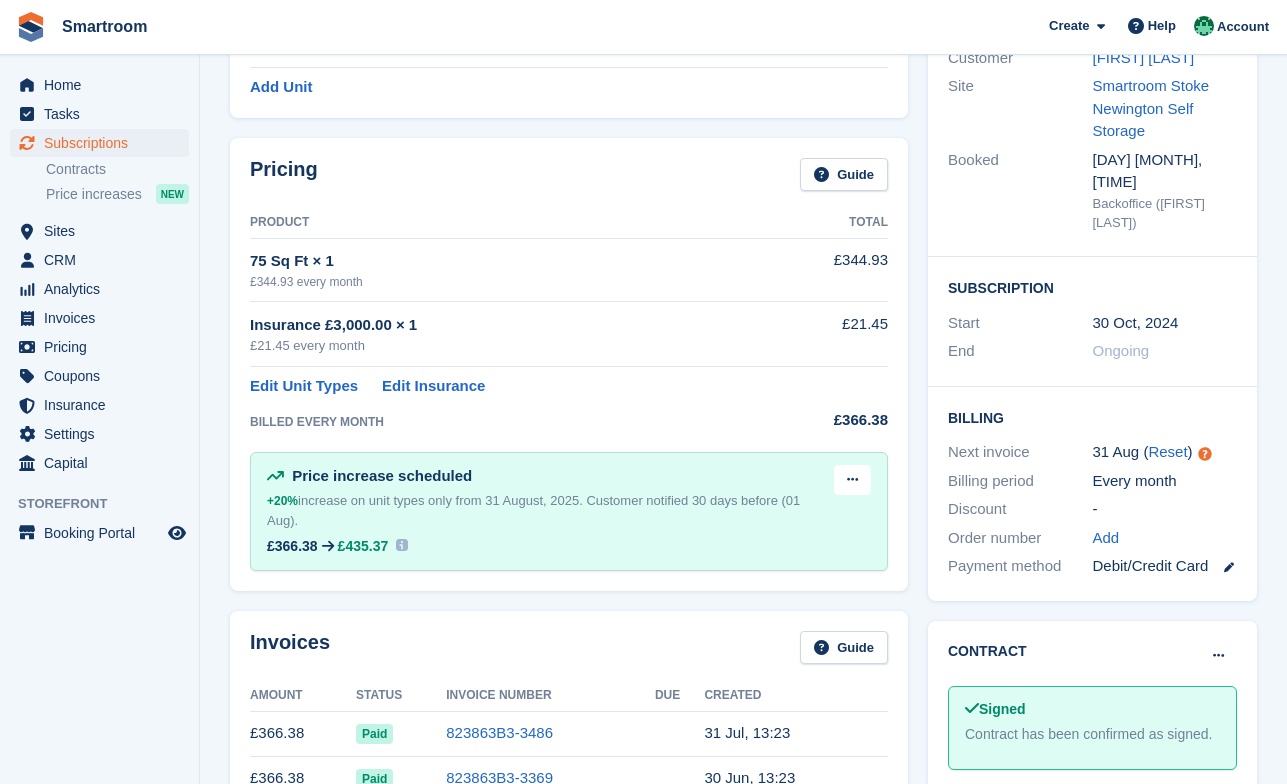 scroll, scrollTop: 113, scrollLeft: 0, axis: vertical 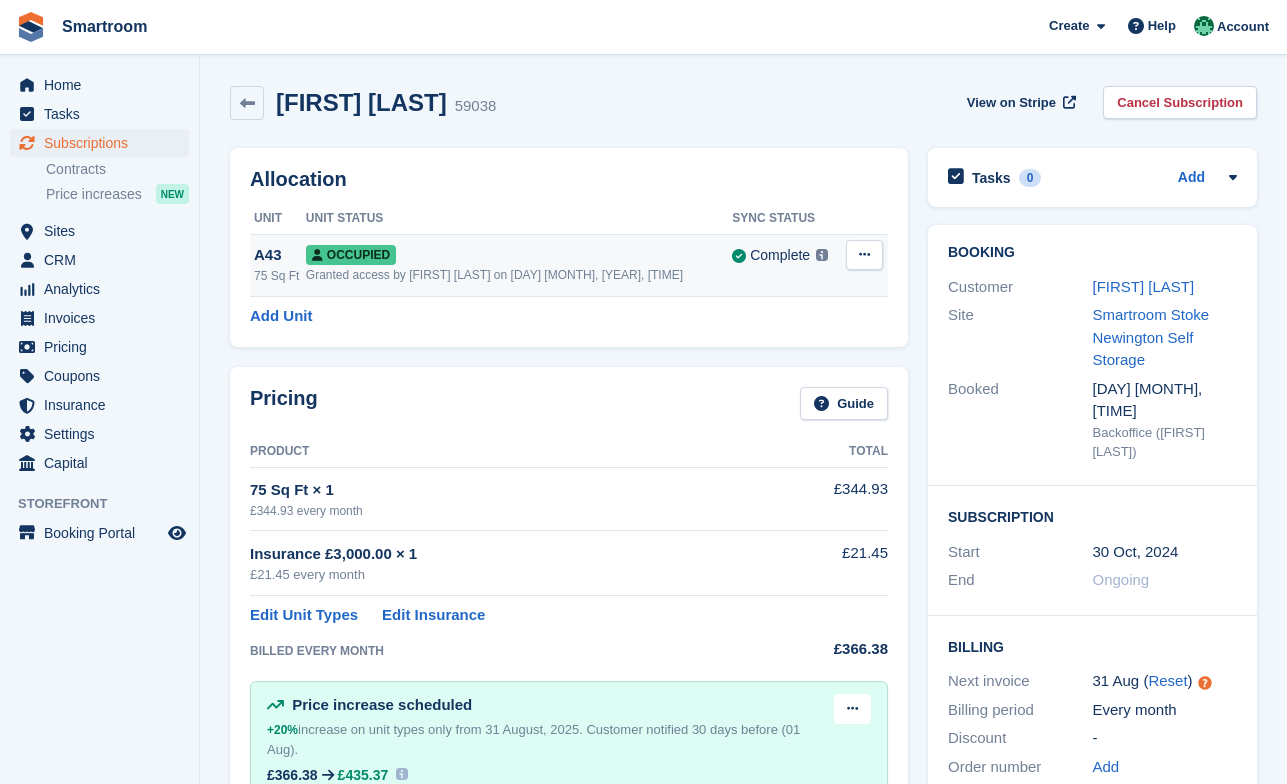 click on "Granted access by Jacob Gabriel on 31st Oct, 2024, 12:23 PM" at bounding box center (519, 275) 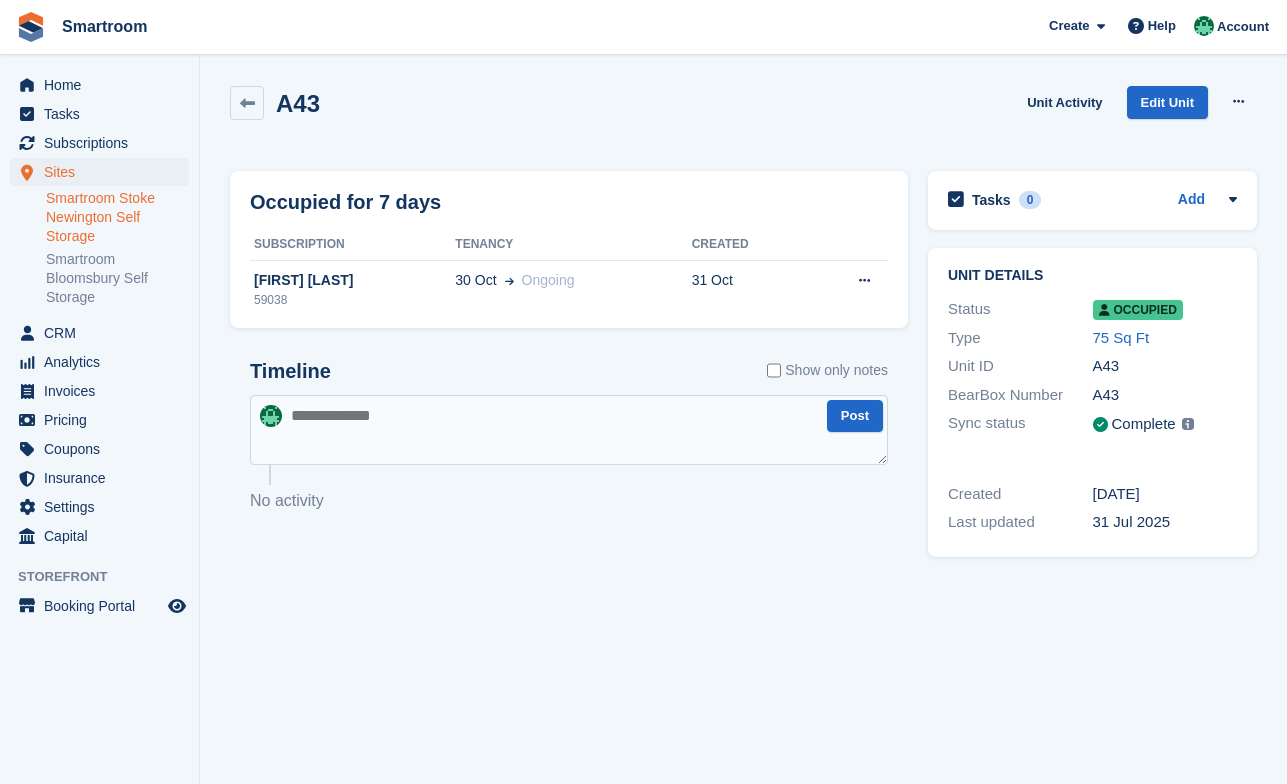 scroll, scrollTop: 0, scrollLeft: 0, axis: both 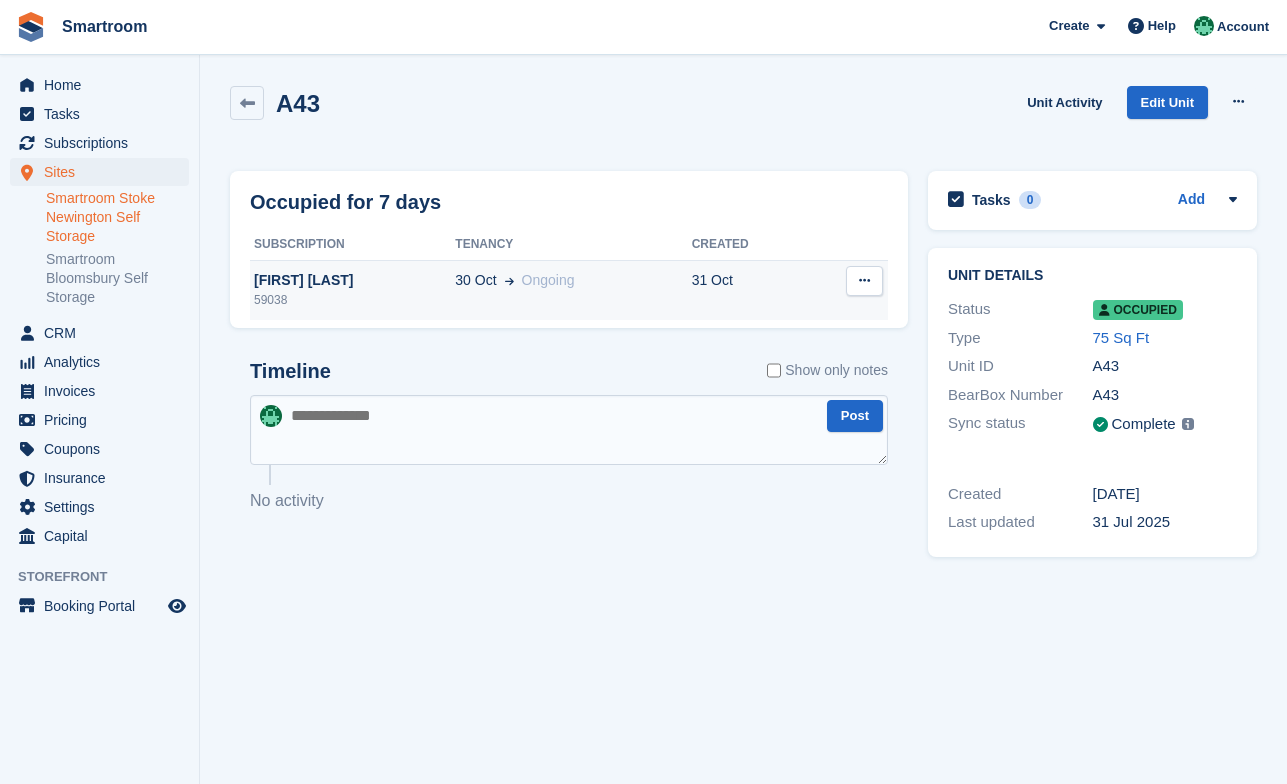 click on "30 Oct" at bounding box center (475, 280) 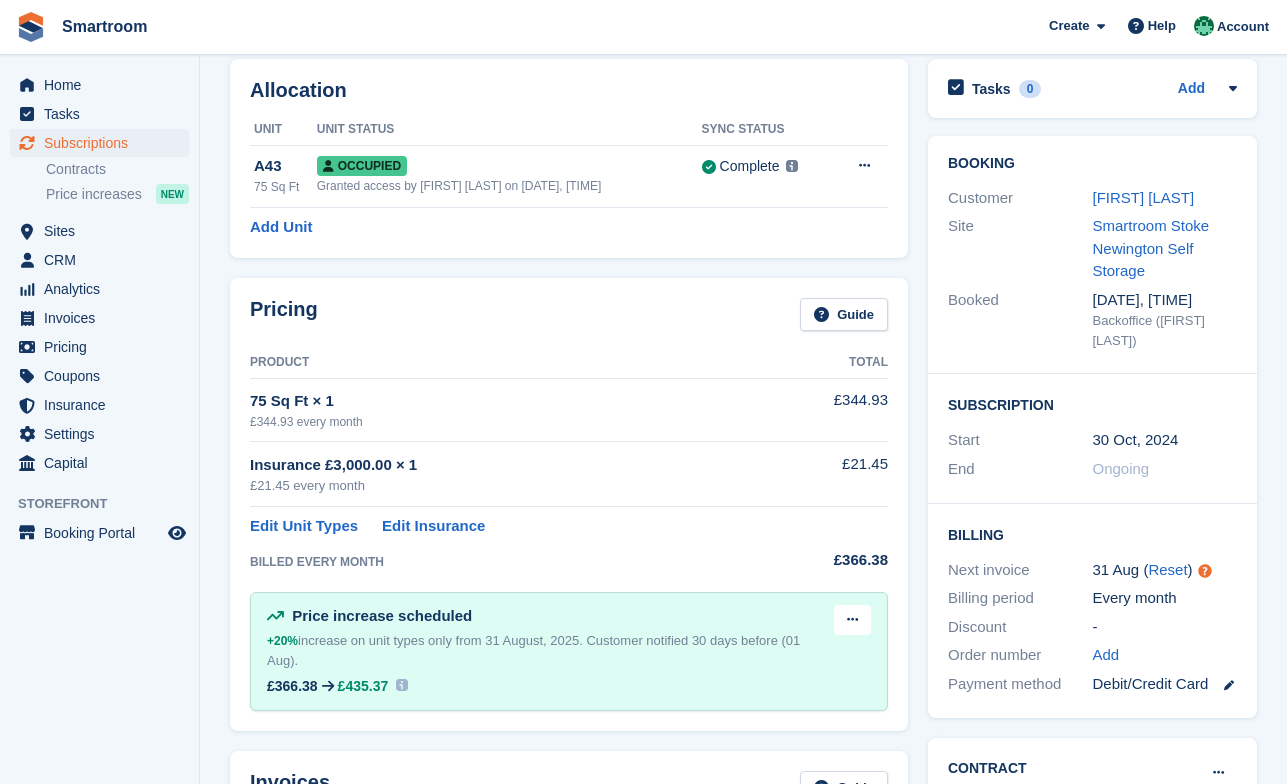 scroll, scrollTop: 90, scrollLeft: 0, axis: vertical 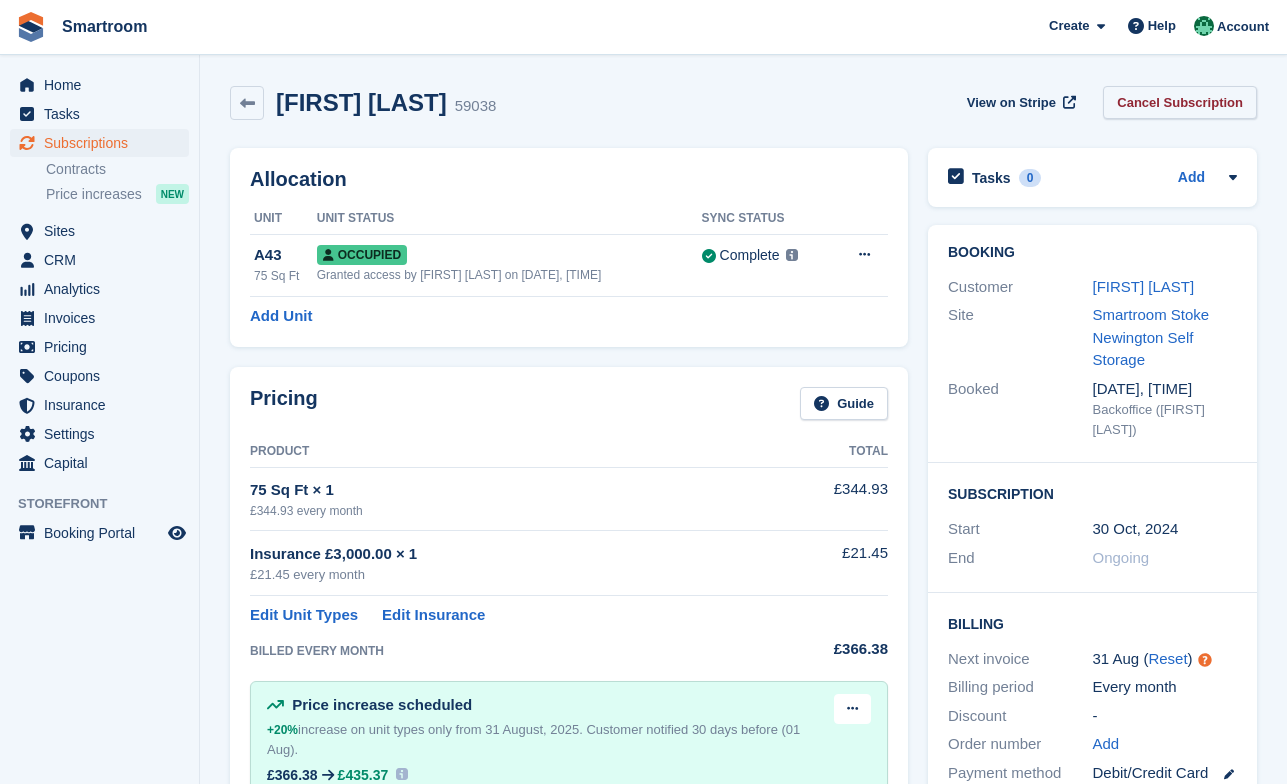 click on "Cancel Subscription" at bounding box center (1180, 102) 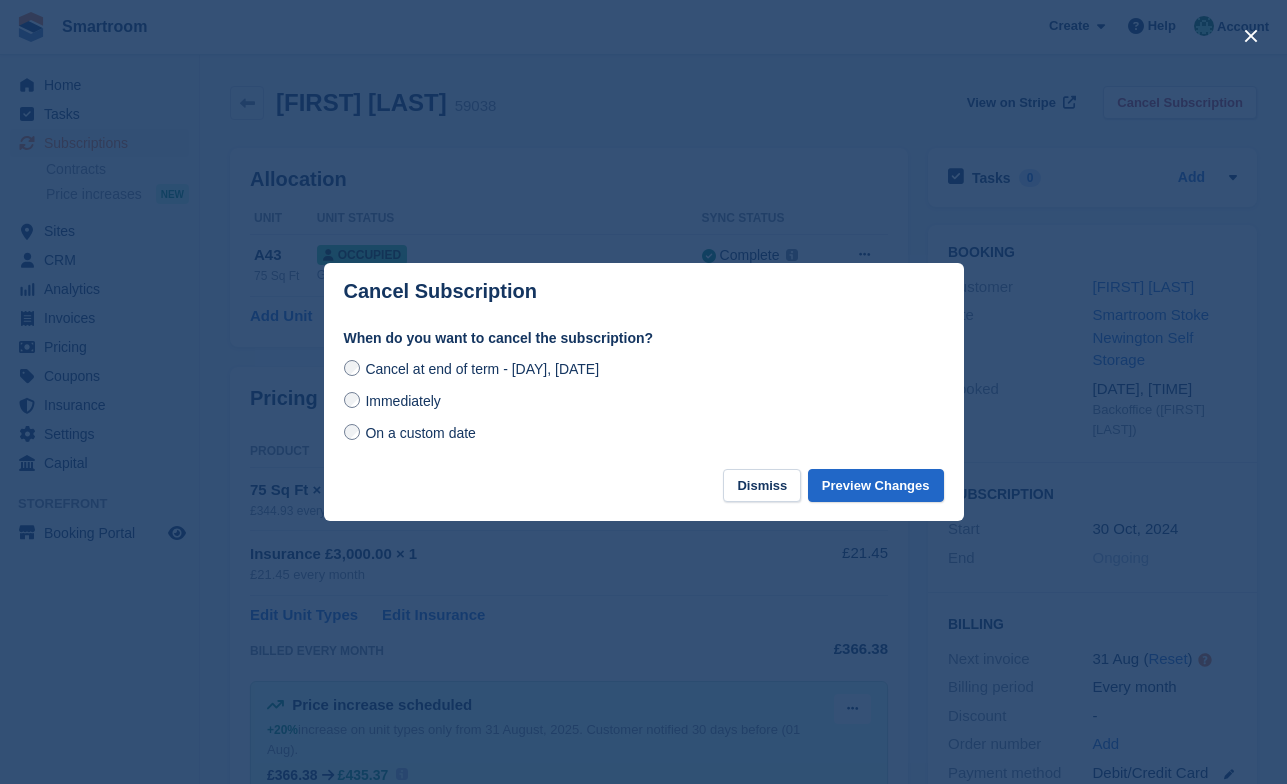 click on "On a custom date" at bounding box center (420, 433) 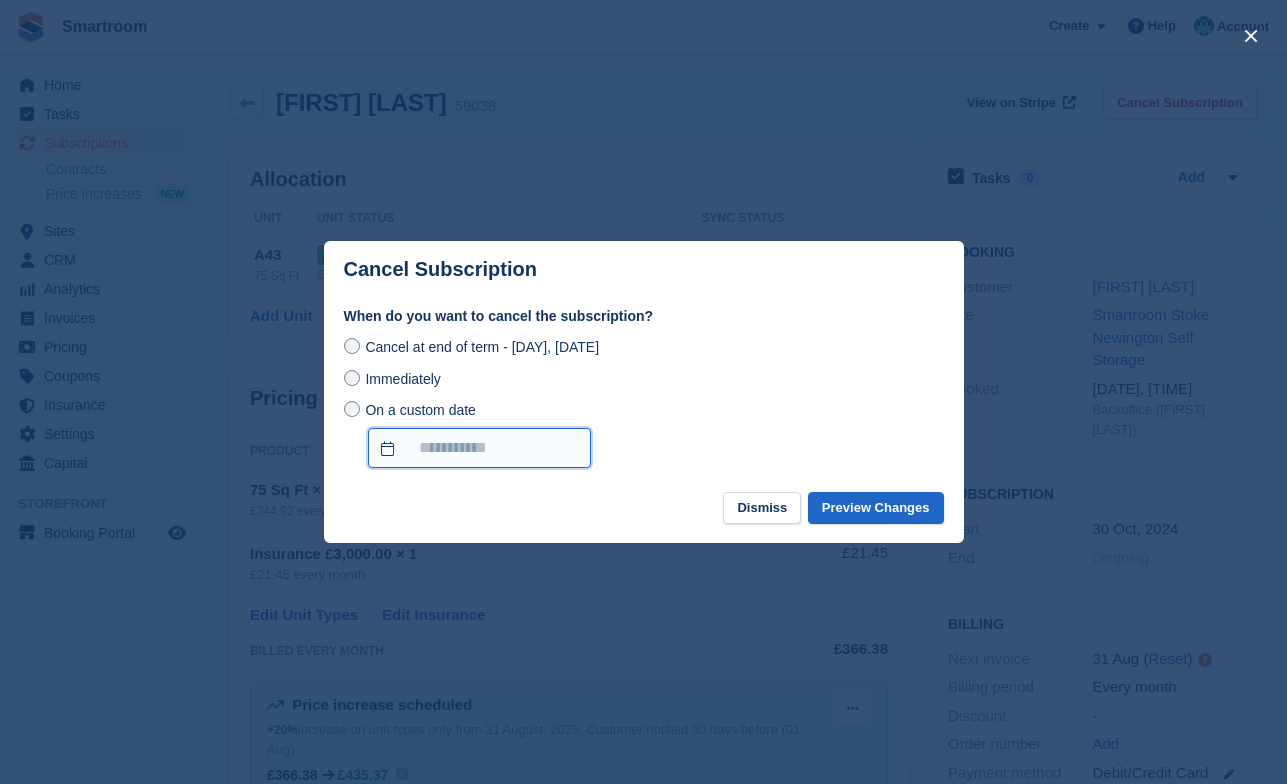 click on "On a custom date" at bounding box center [479, 448] 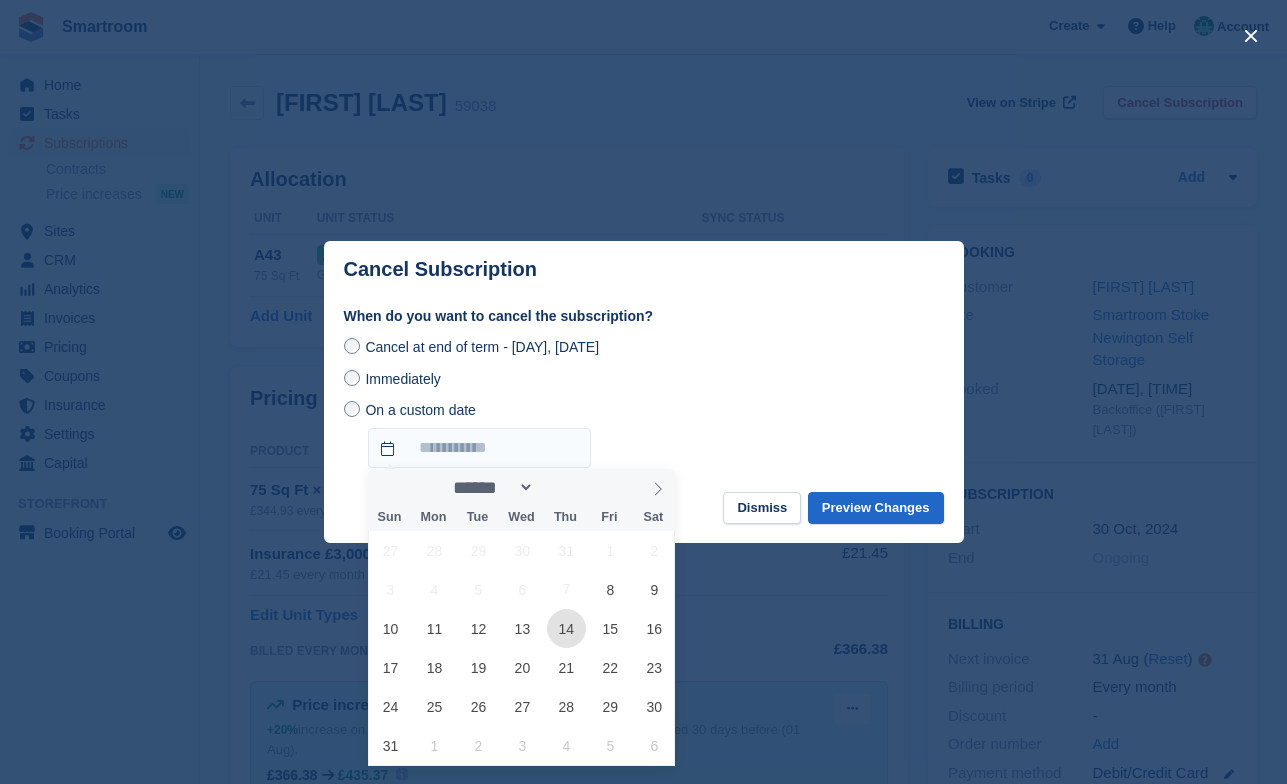 click on "14" at bounding box center (566, 628) 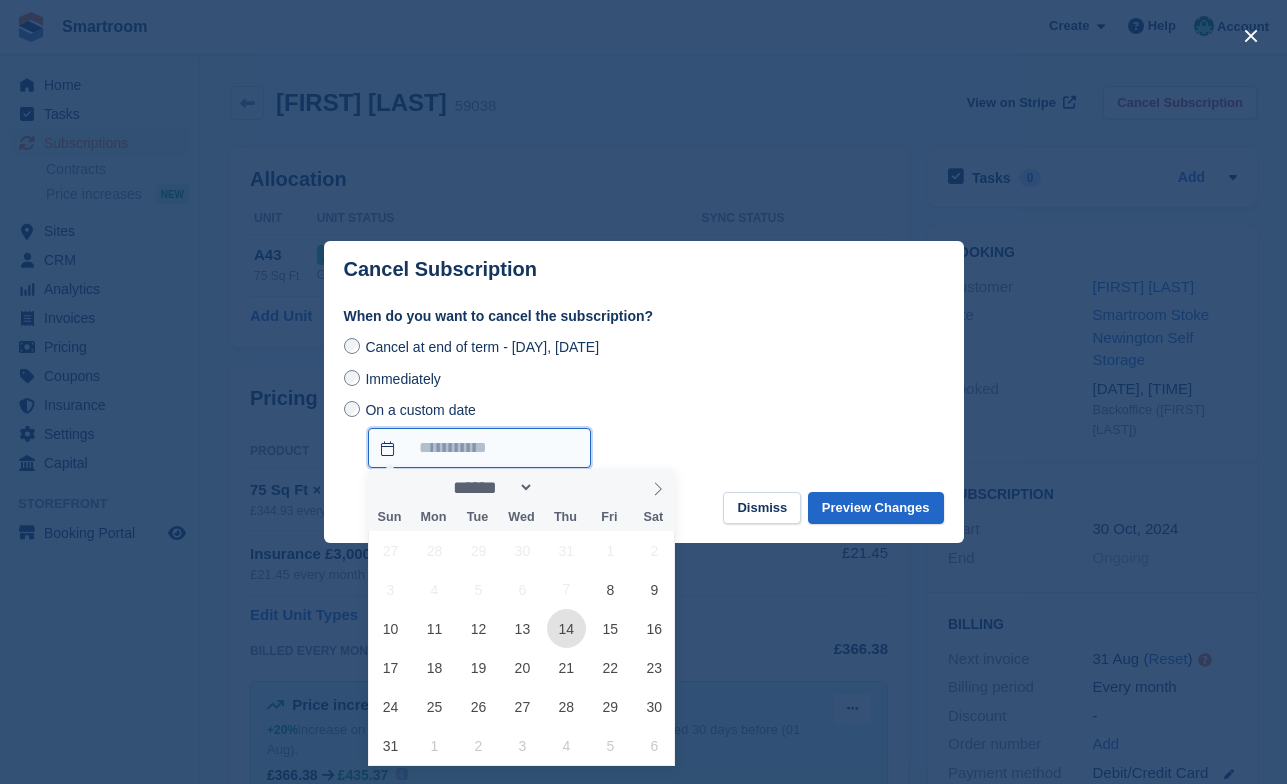 type on "**********" 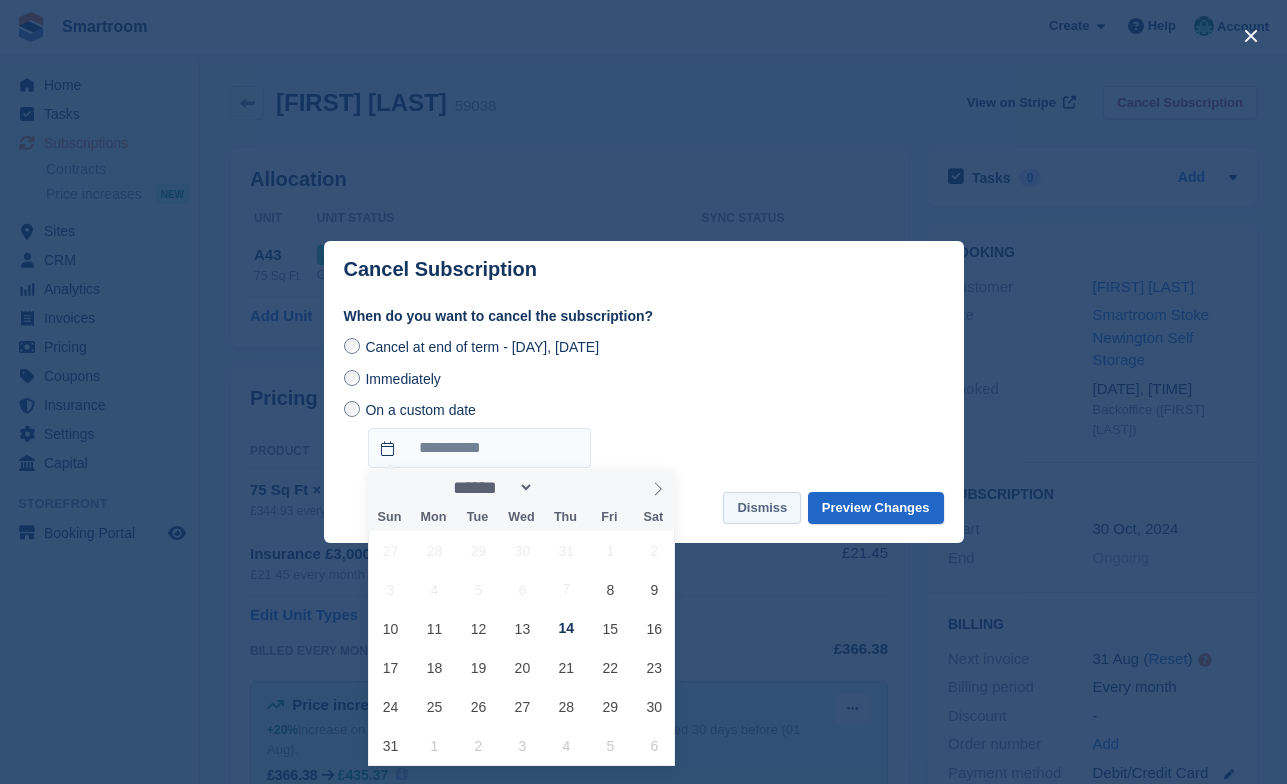 click on "Dismiss" at bounding box center [762, 508] 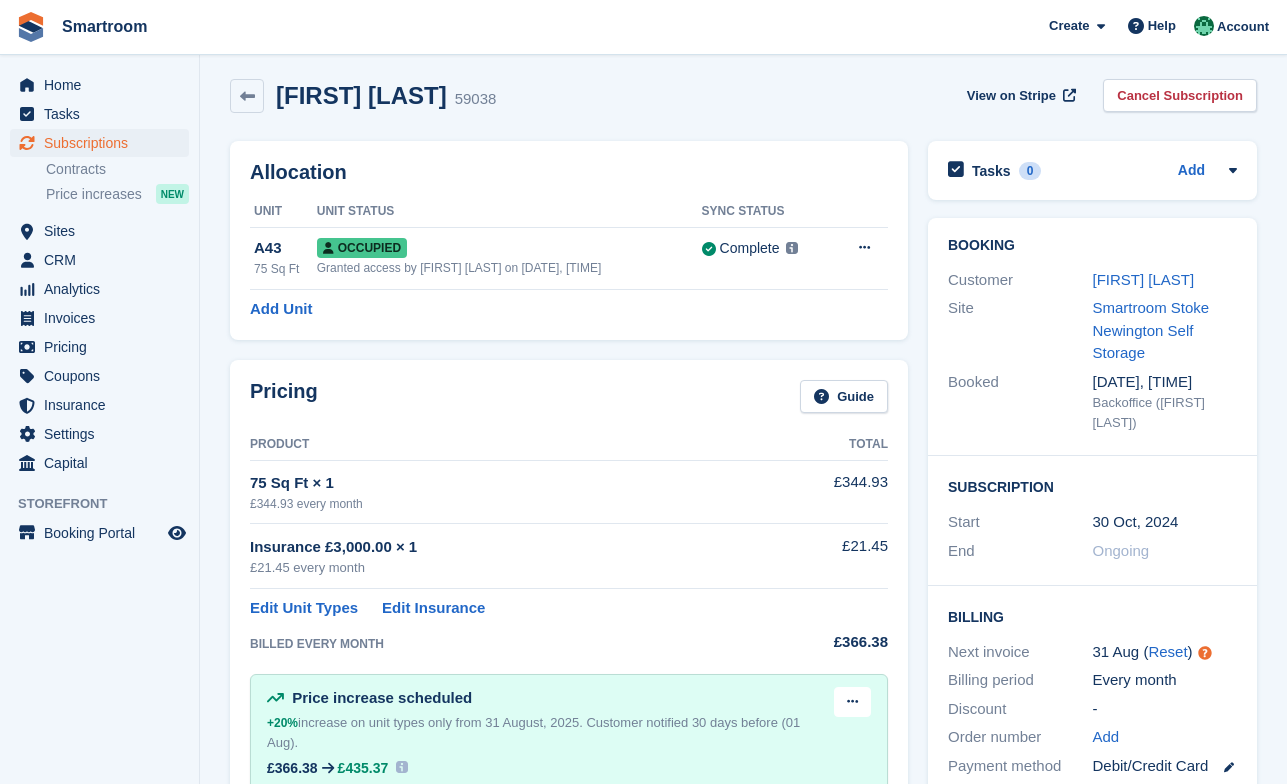 scroll, scrollTop: 0, scrollLeft: 0, axis: both 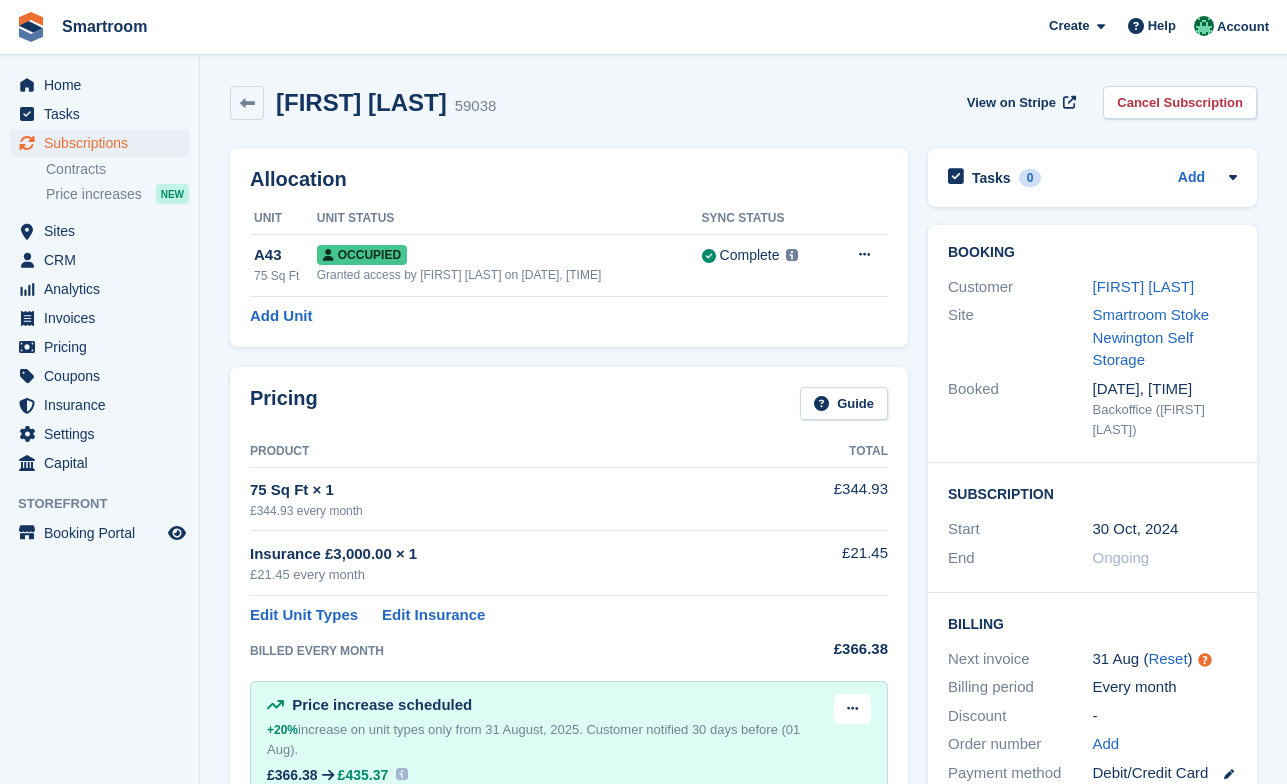 click on "Pricing" at bounding box center (284, 403) 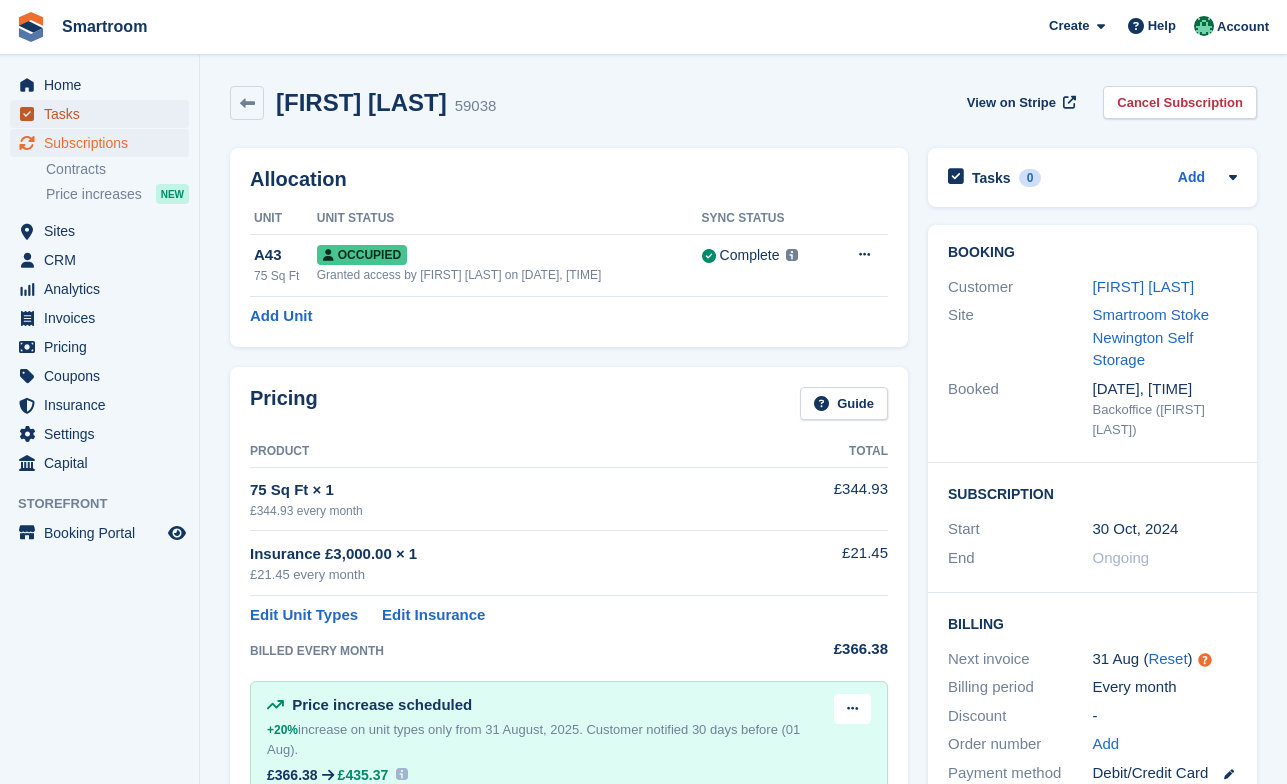 click on "Tasks" at bounding box center [104, 114] 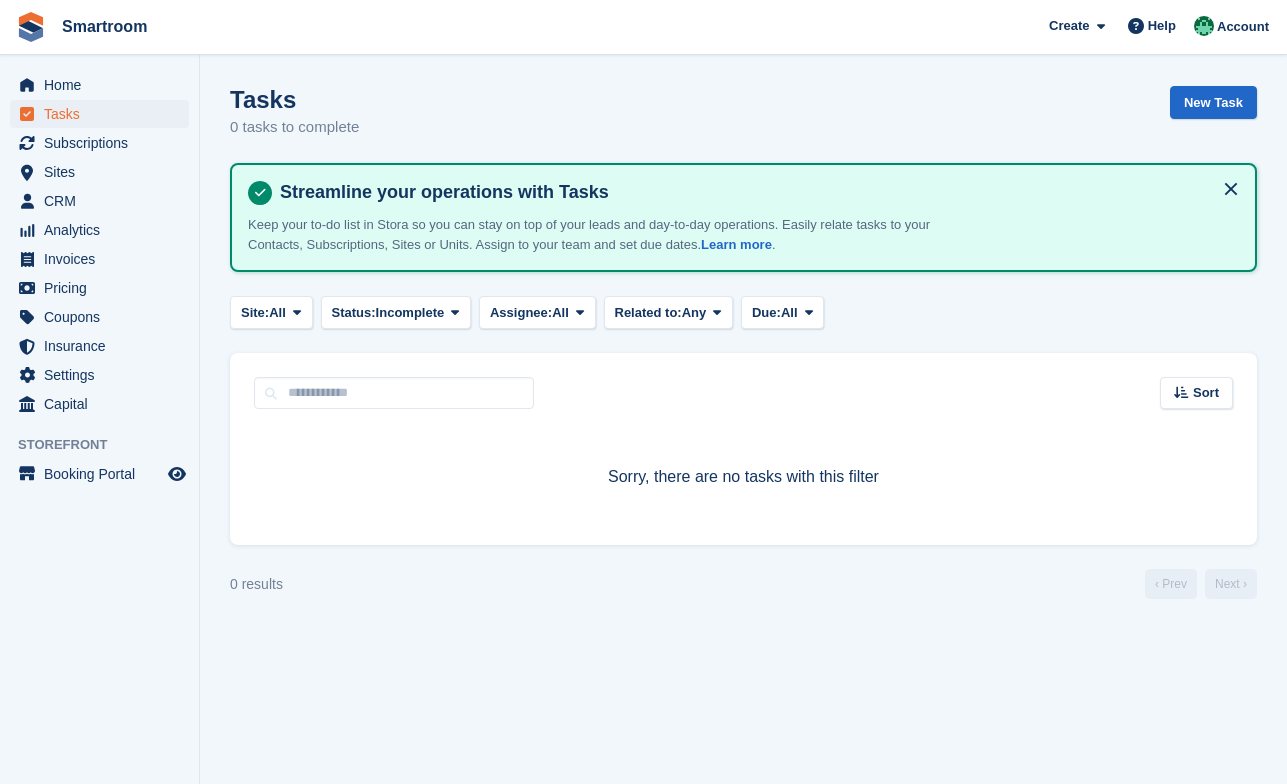 click on "Subscriptions" at bounding box center (104, 143) 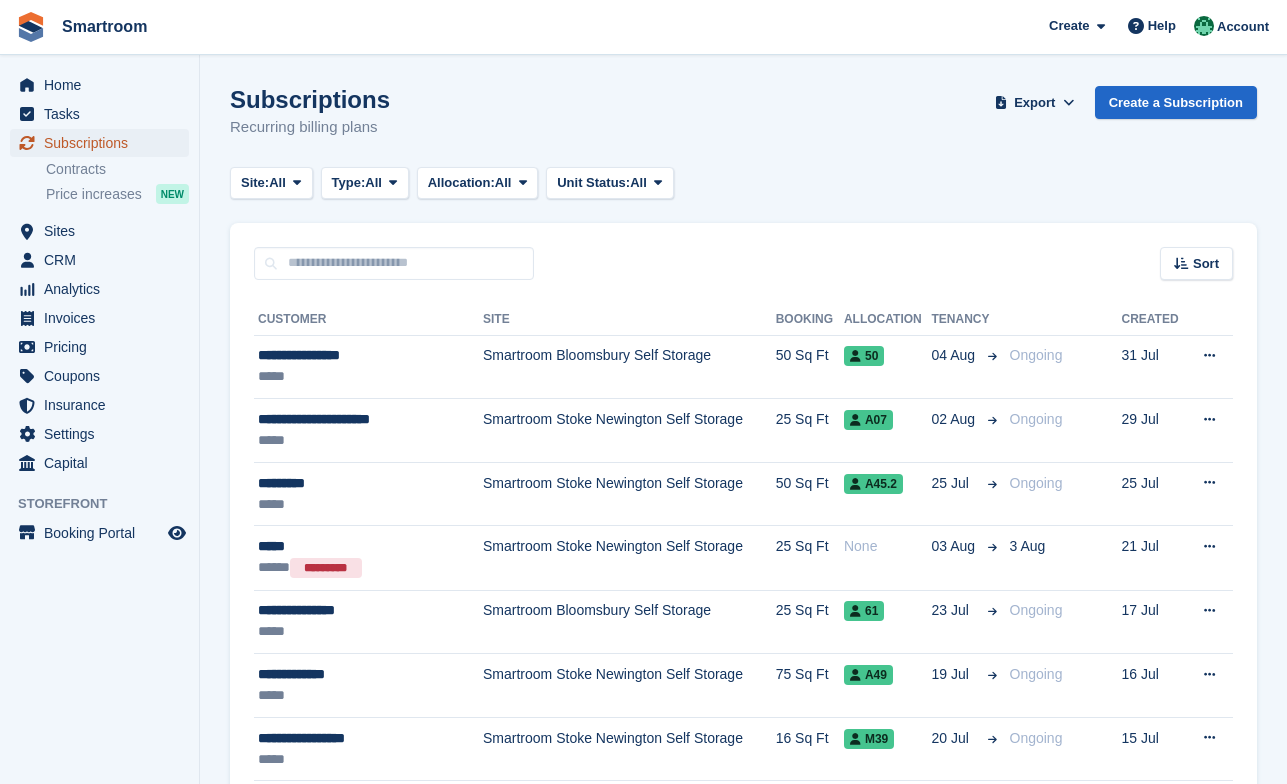 click on "Subscriptions" at bounding box center (104, 143) 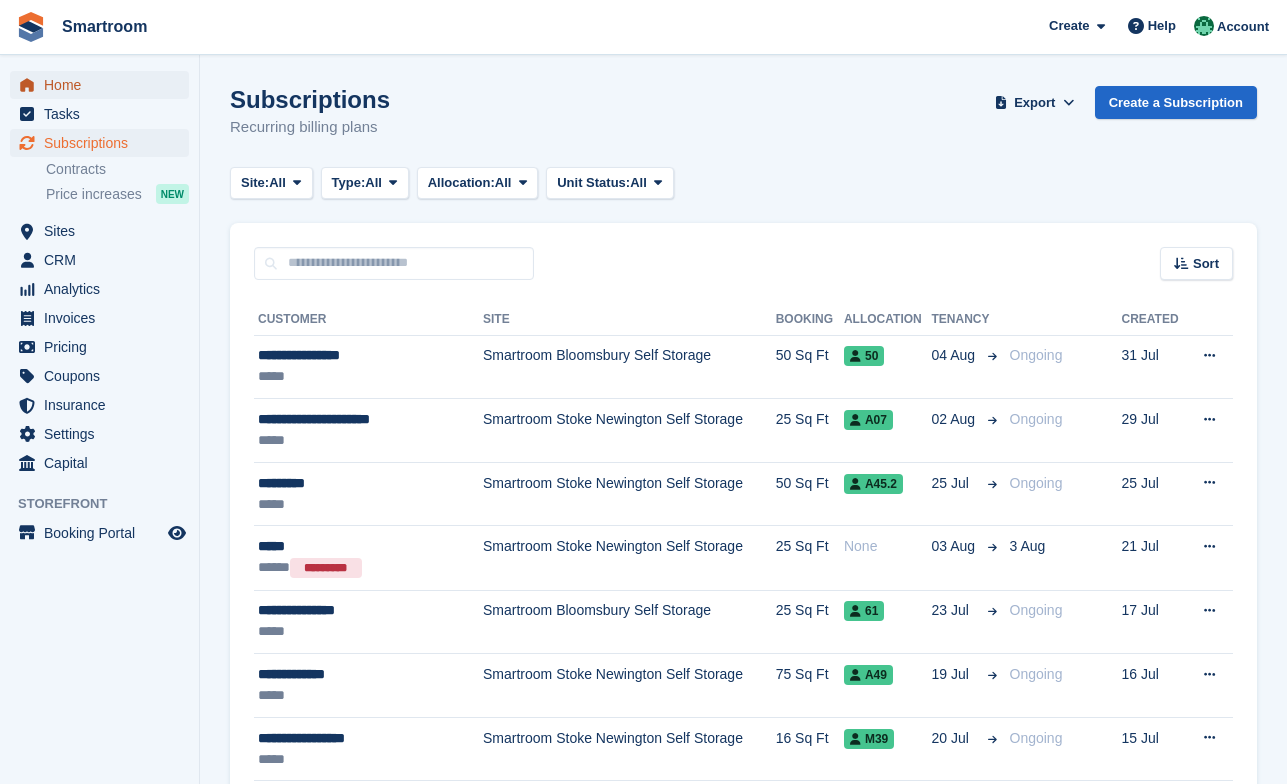 click on "Home" at bounding box center (104, 85) 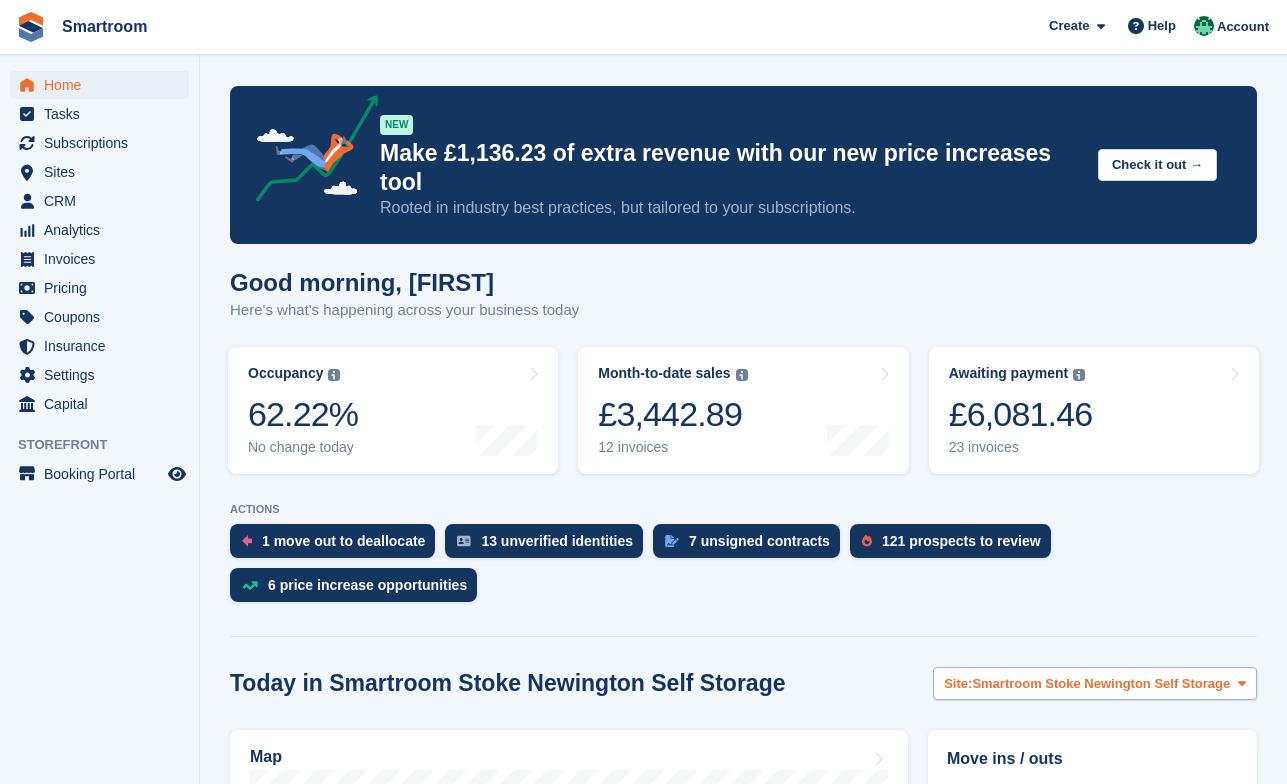 scroll, scrollTop: 0, scrollLeft: 0, axis: both 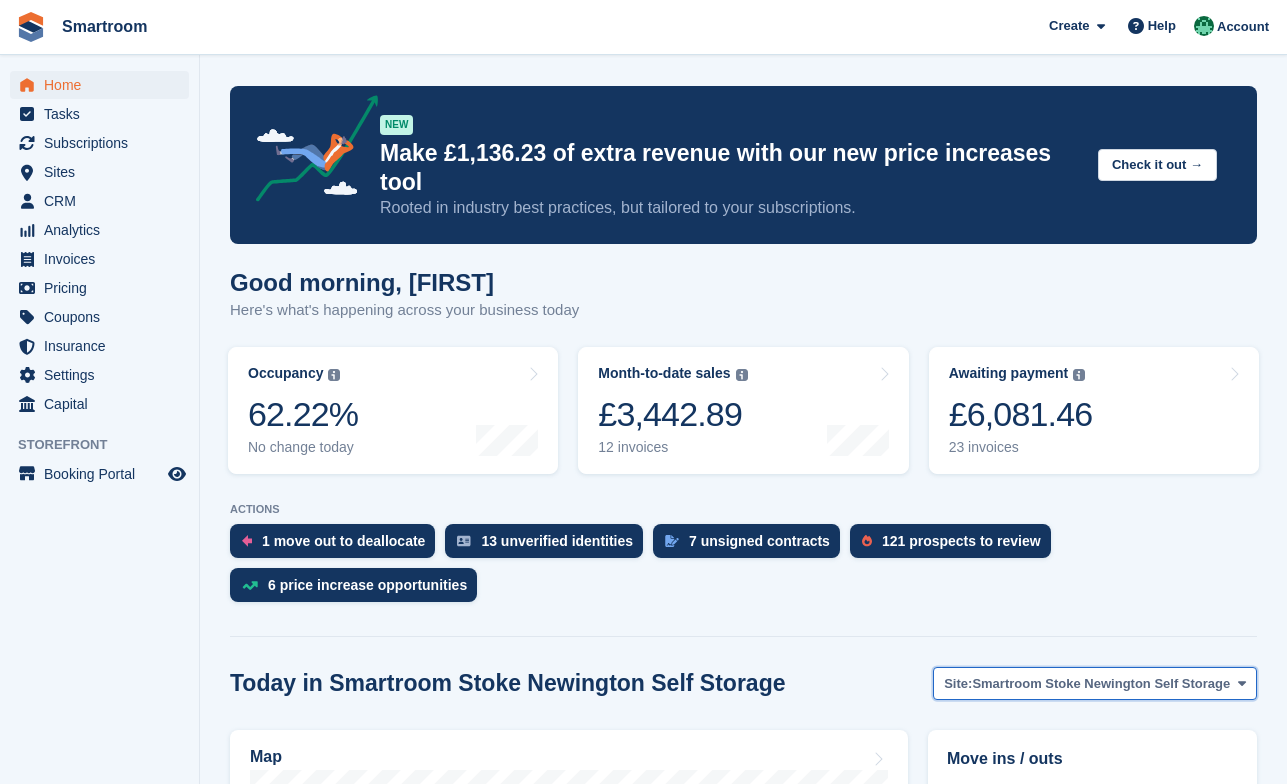 click on "Site:
Smartroom Stoke Newington Self Storage" at bounding box center [1095, 683] 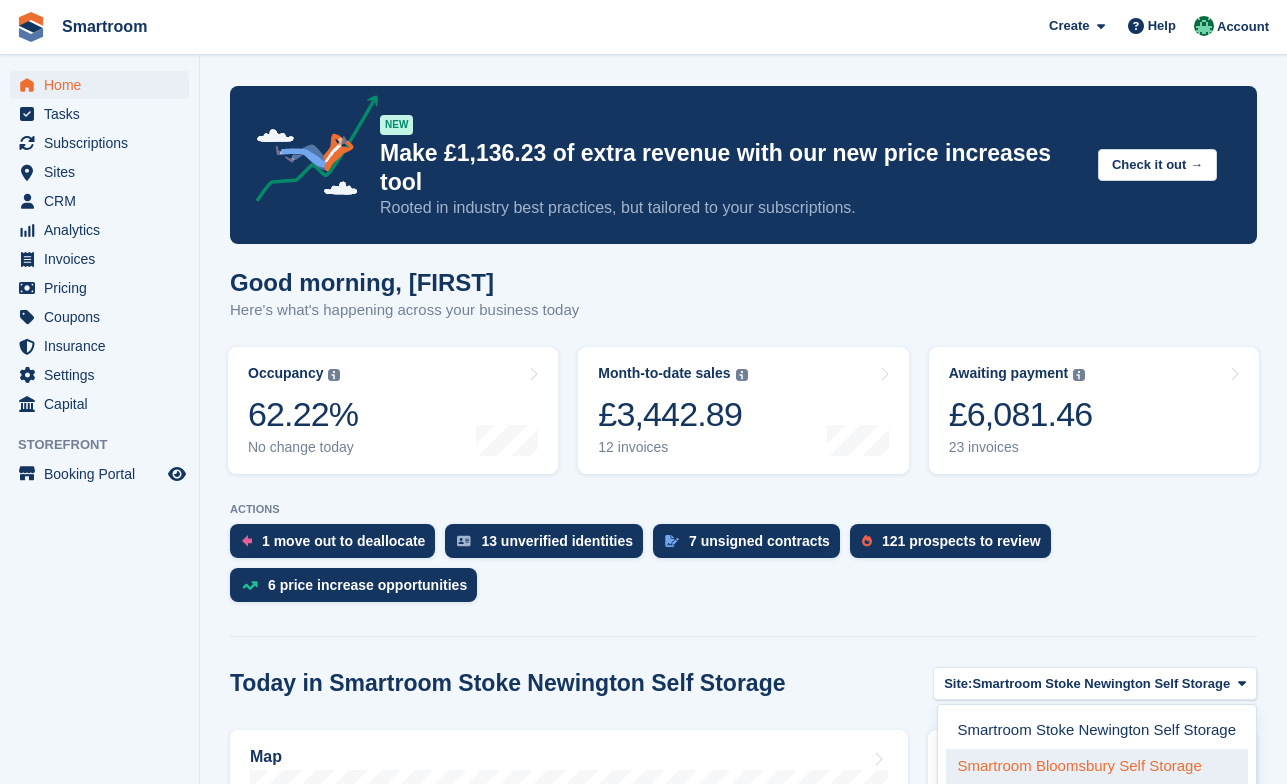 click on "Smartroom Bloomsbury Self Storage" at bounding box center (1097, 767) 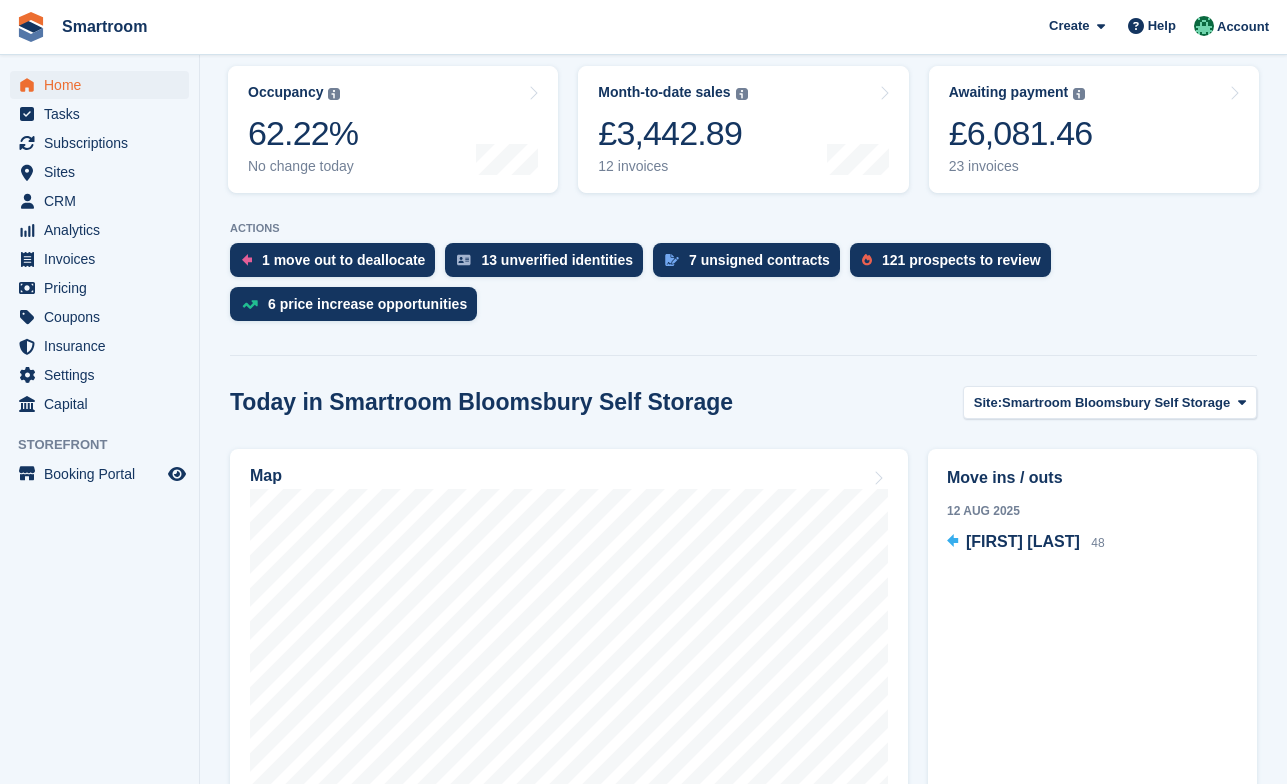 scroll, scrollTop: 283, scrollLeft: 0, axis: vertical 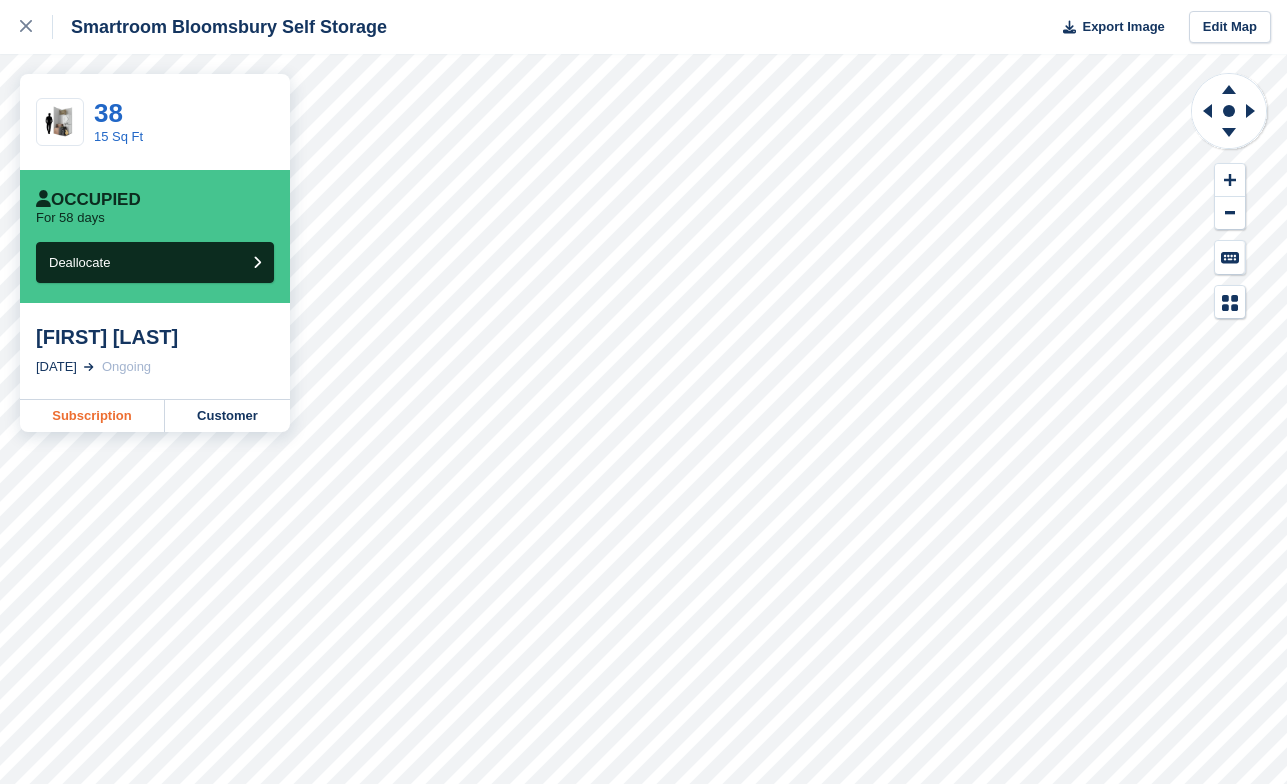click on "Subscription" at bounding box center [92, 416] 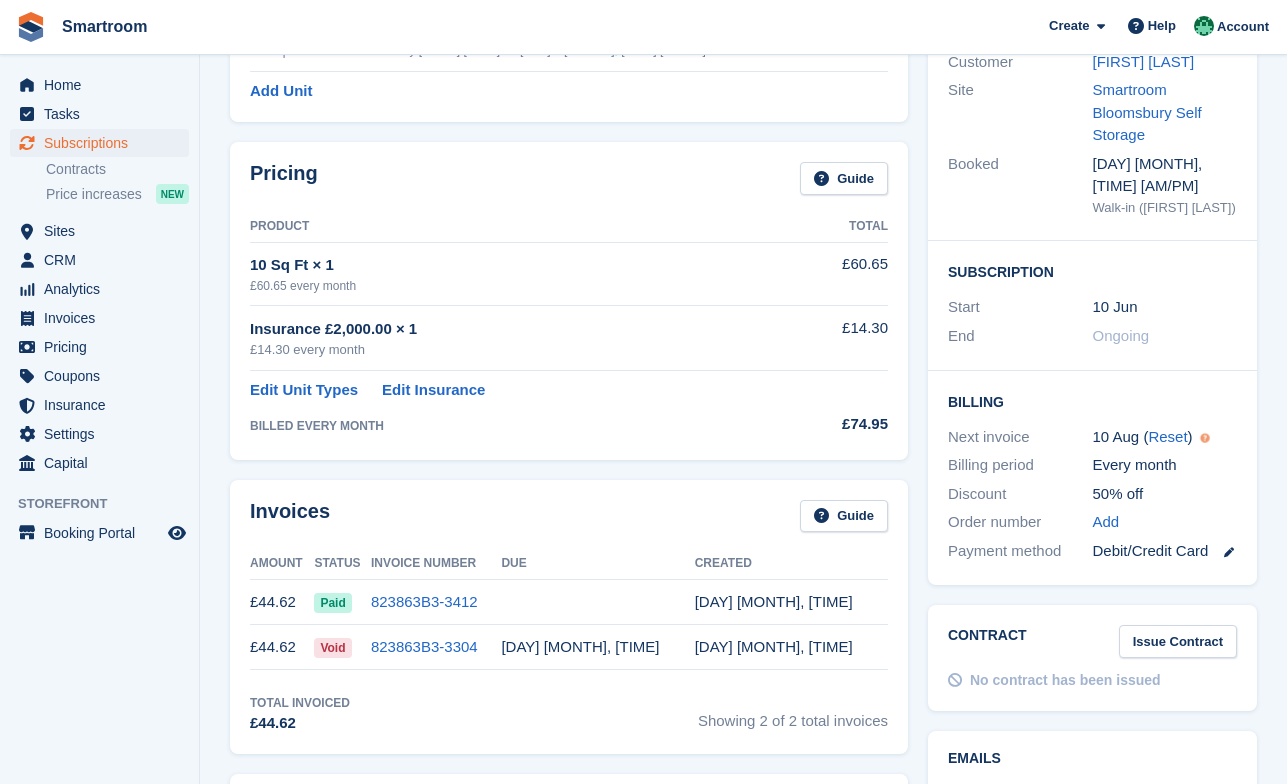 scroll, scrollTop: 0, scrollLeft: 0, axis: both 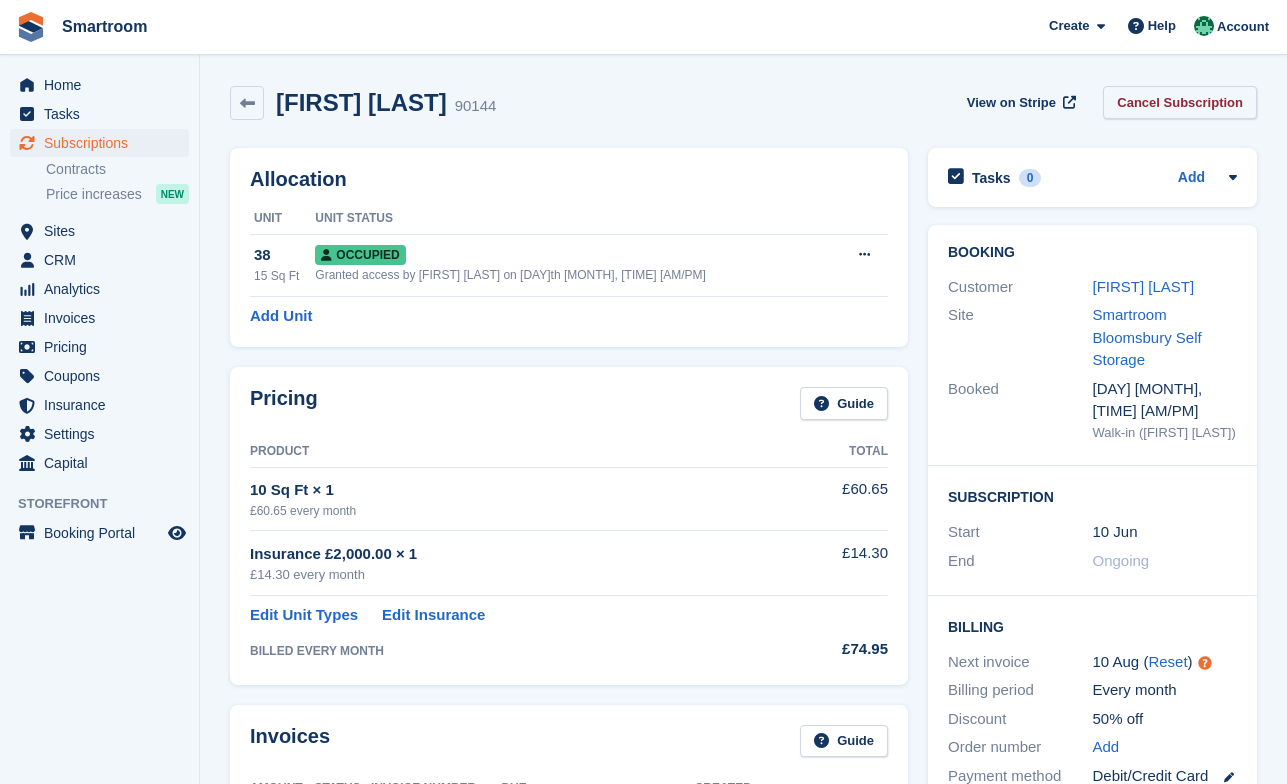 click on "Cancel Subscription" at bounding box center (1180, 102) 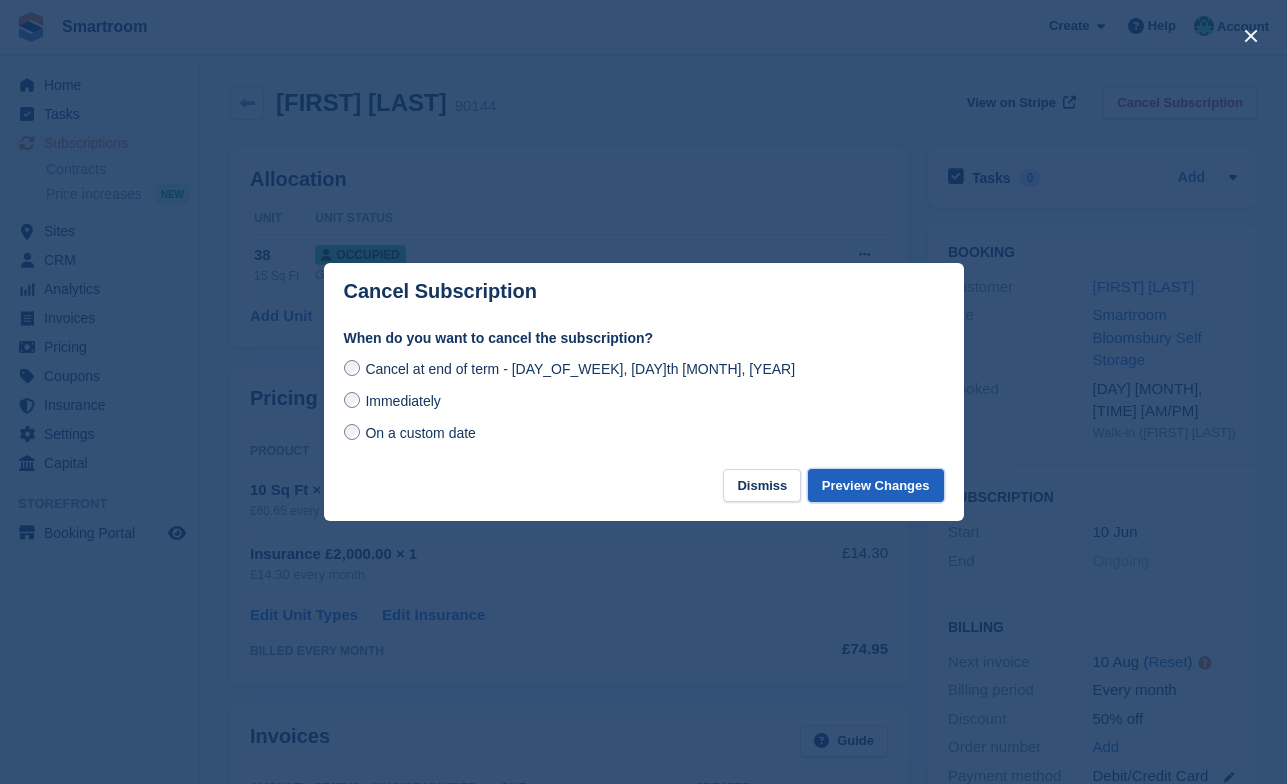 click on "Preview Changes" at bounding box center [876, 485] 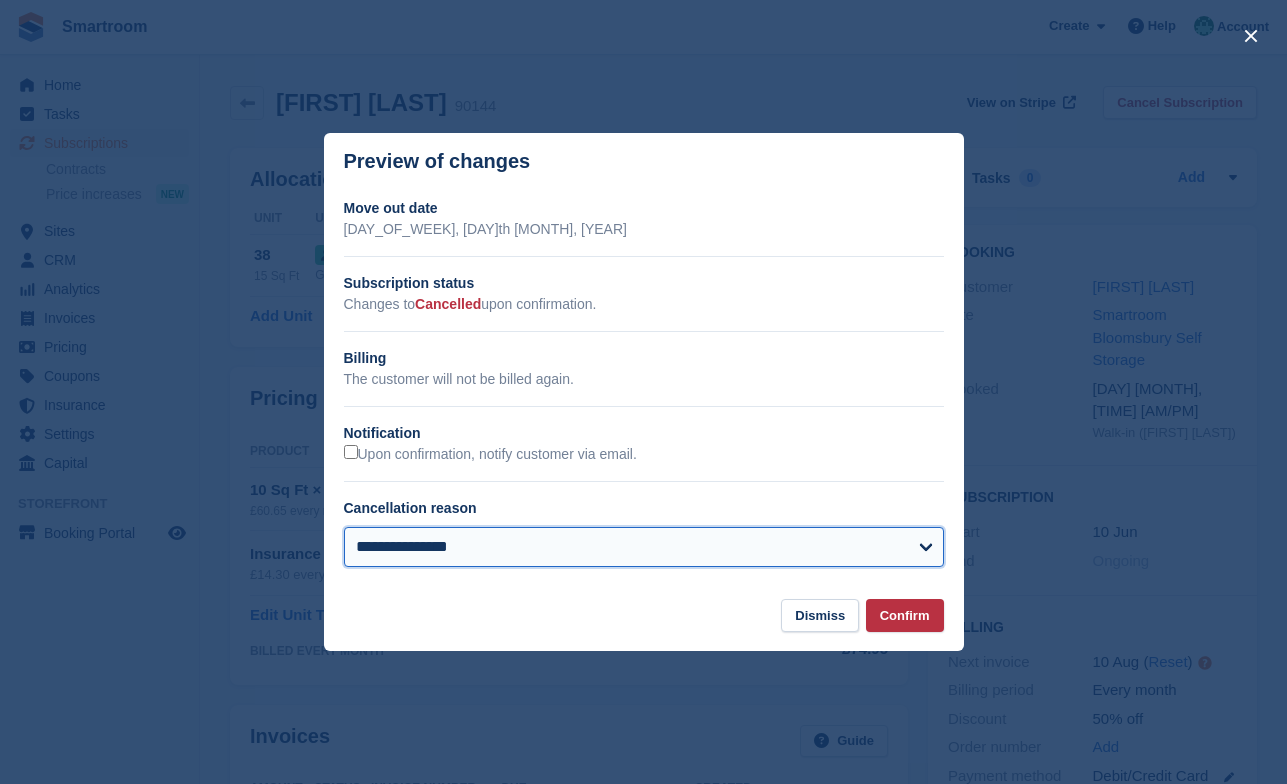 click on "**********" at bounding box center (644, 547) 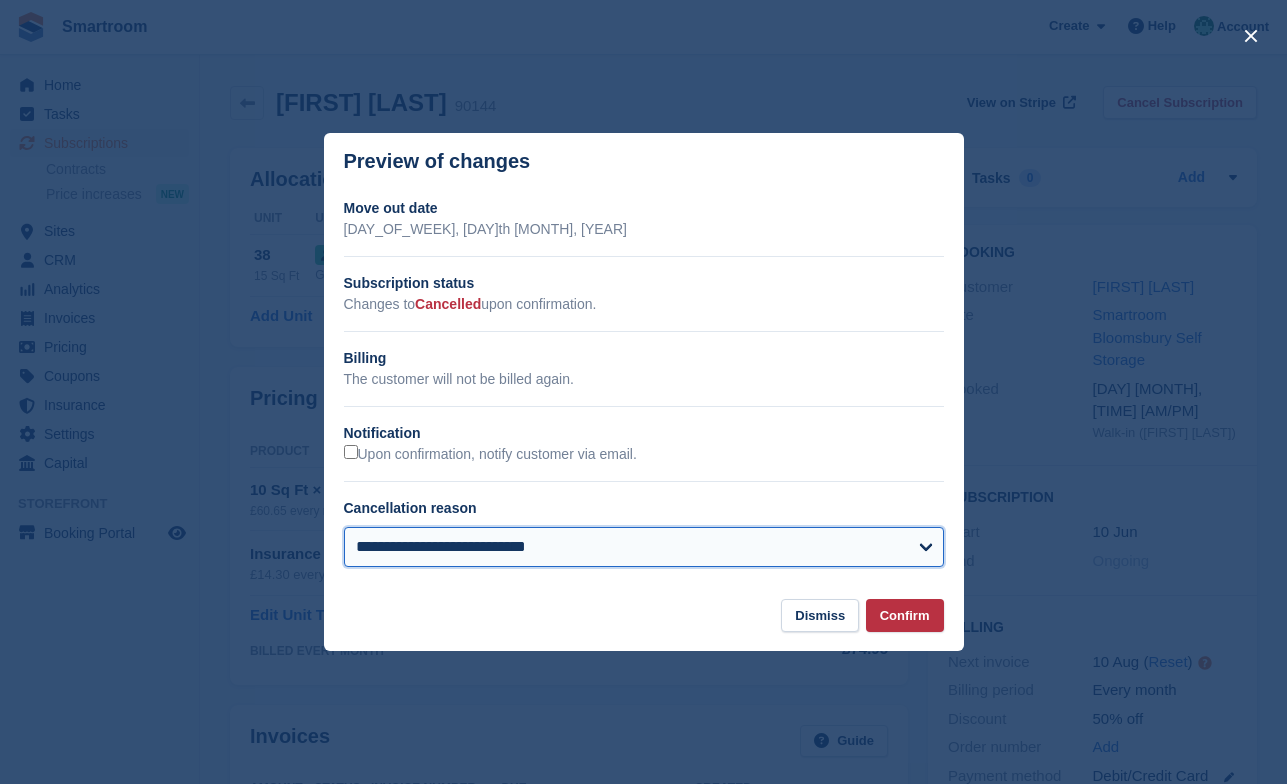click on "**********" at bounding box center (0, 0) 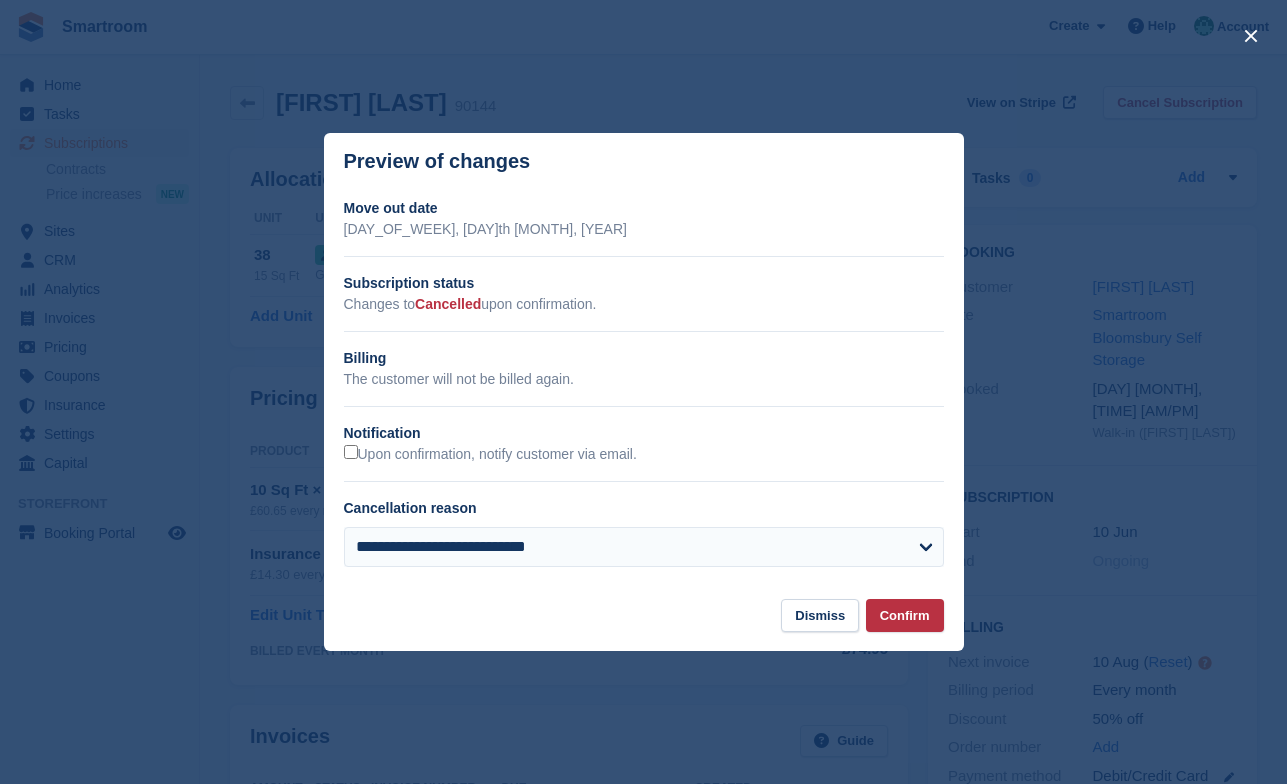 click on "**********" at bounding box center [644, 394] 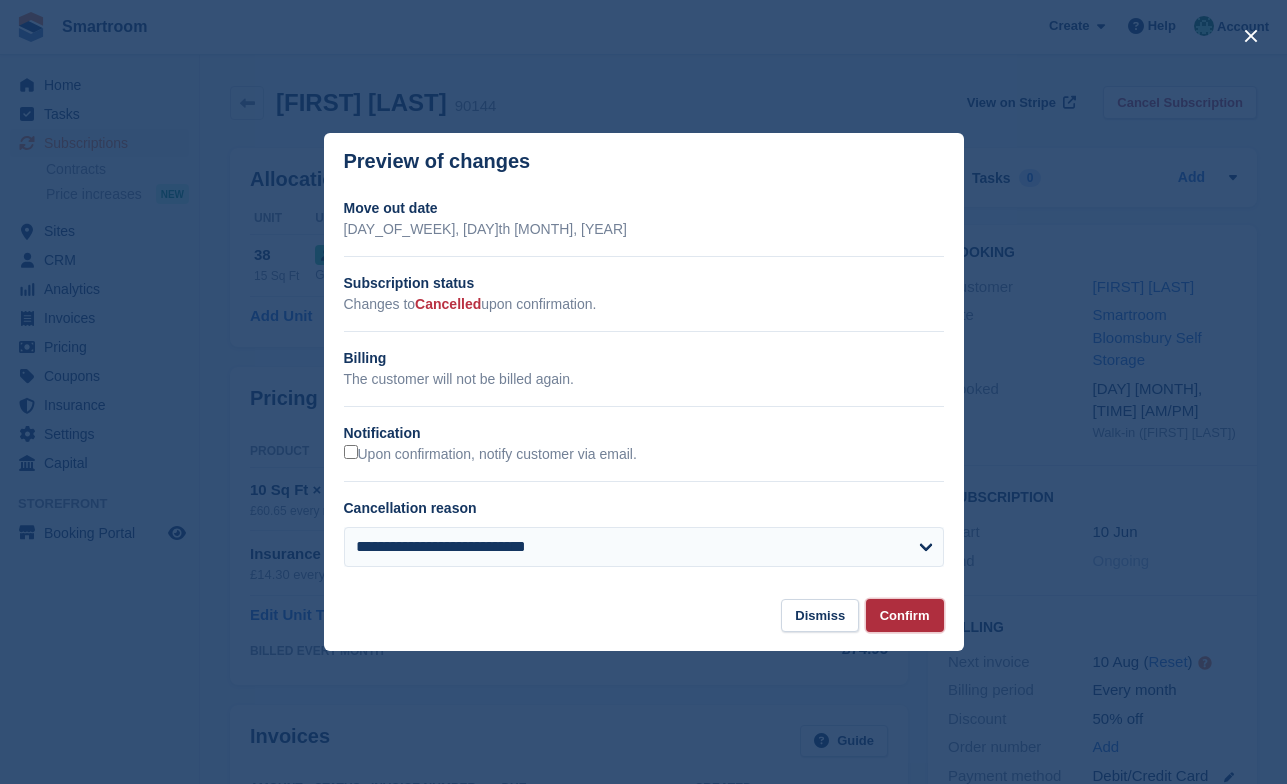 click on "Confirm" at bounding box center [905, 615] 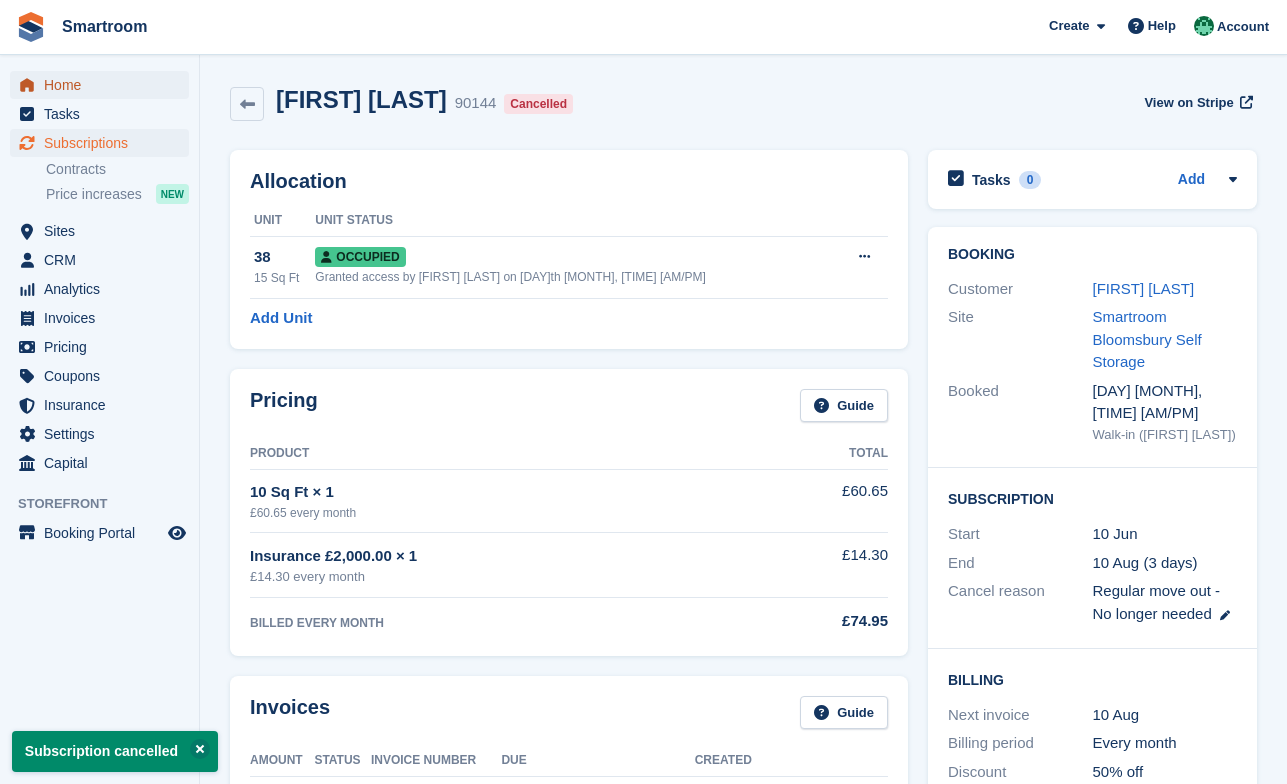 click on "Home" at bounding box center [104, 85] 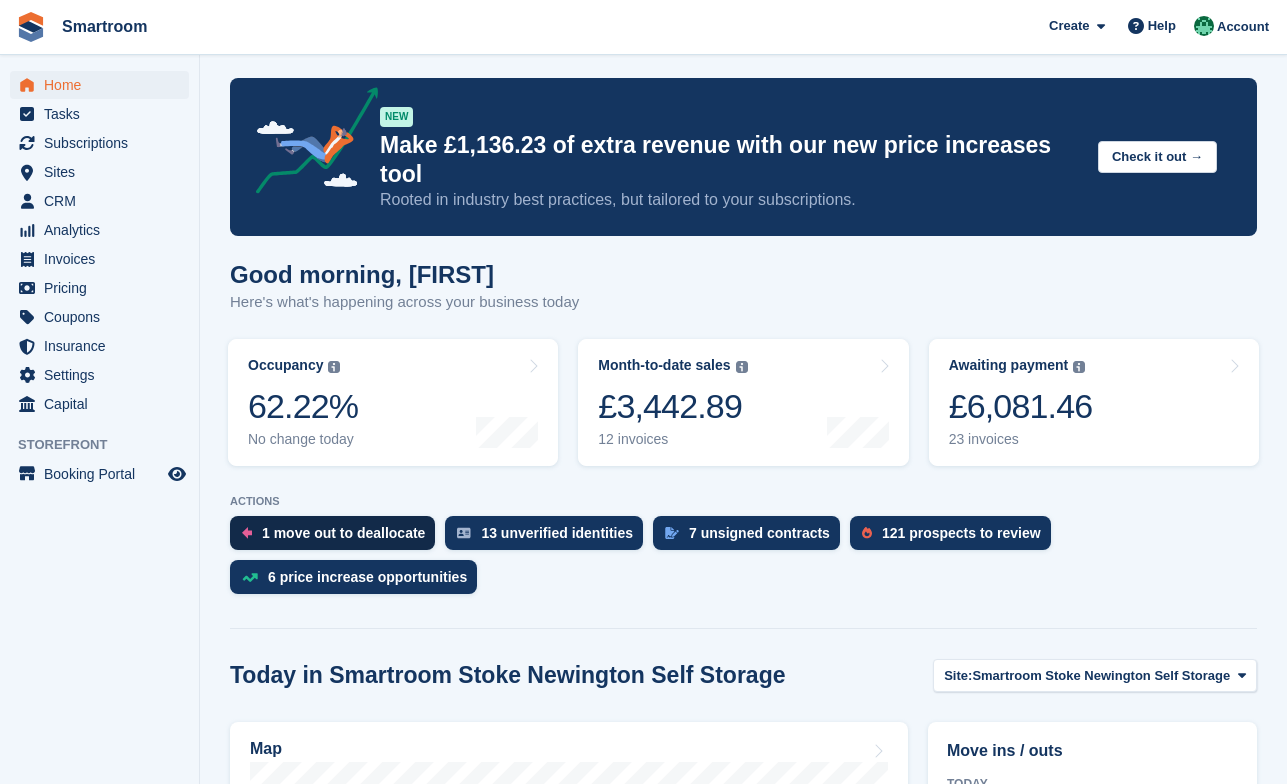 scroll, scrollTop: 7, scrollLeft: 0, axis: vertical 